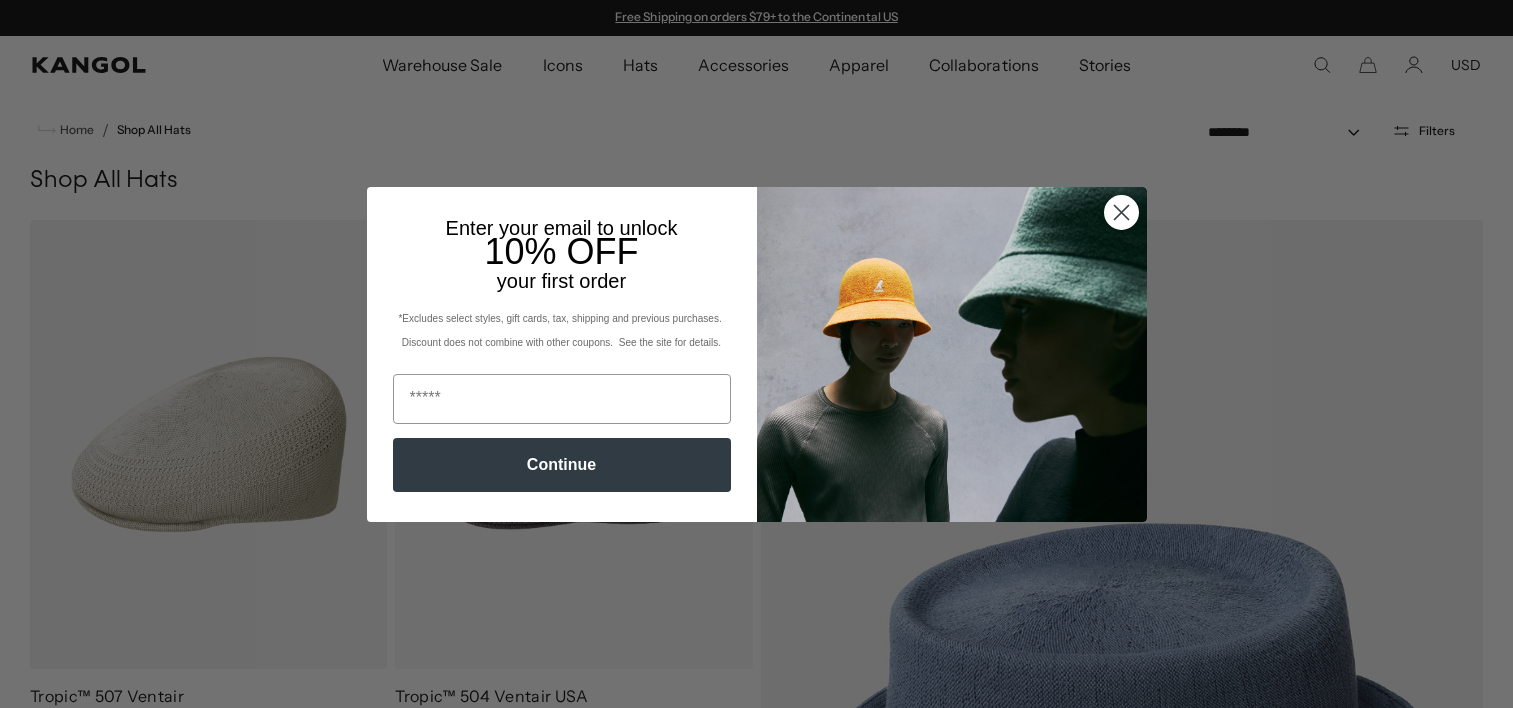 scroll, scrollTop: 0, scrollLeft: 0, axis: both 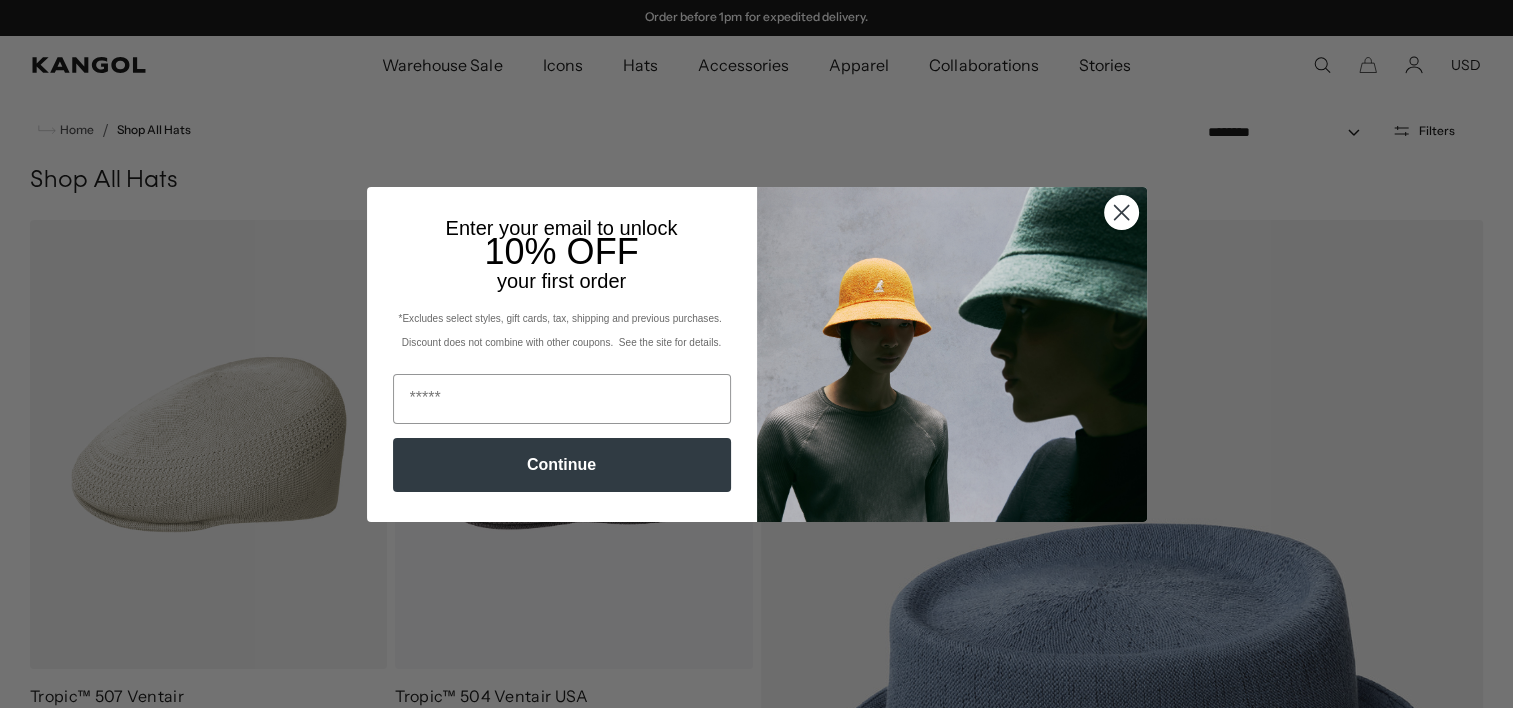 click 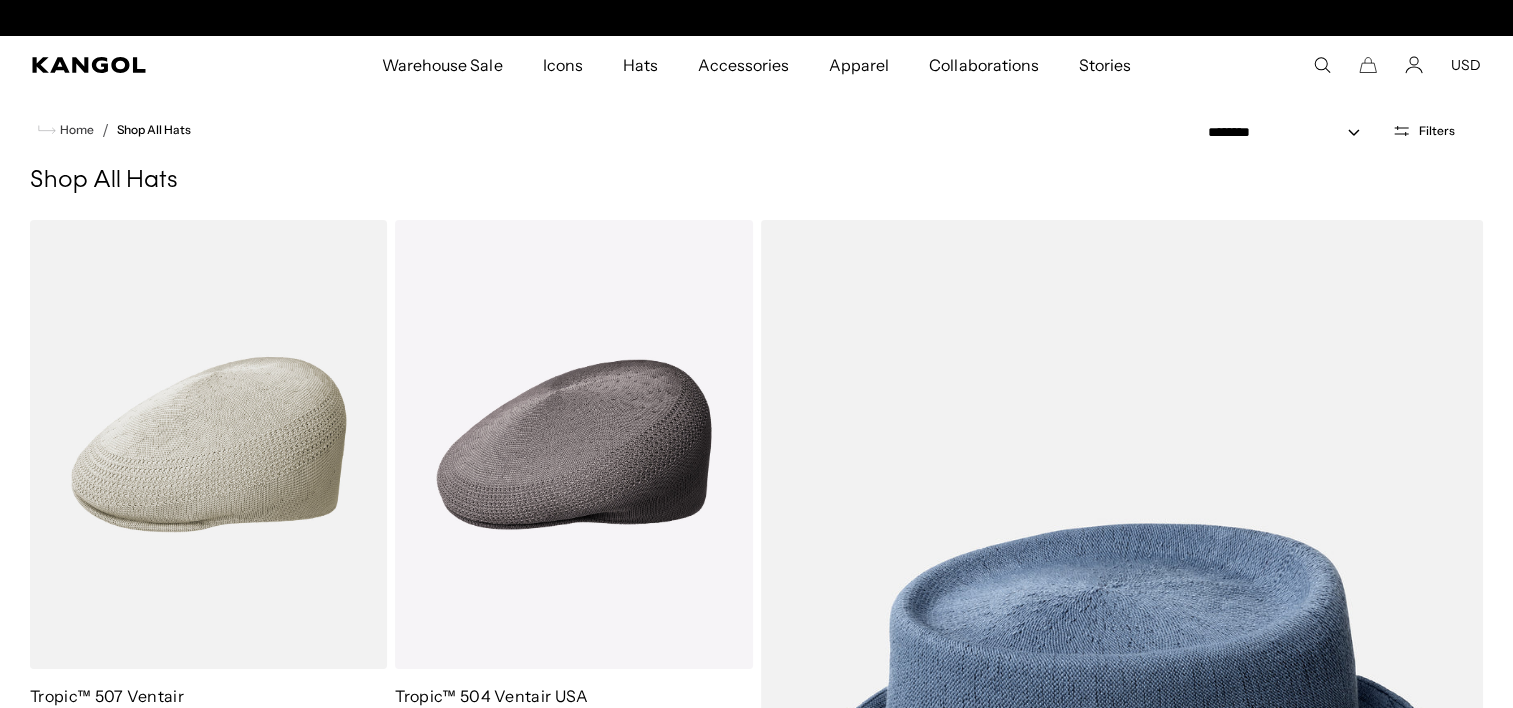 scroll, scrollTop: 0, scrollLeft: 0, axis: both 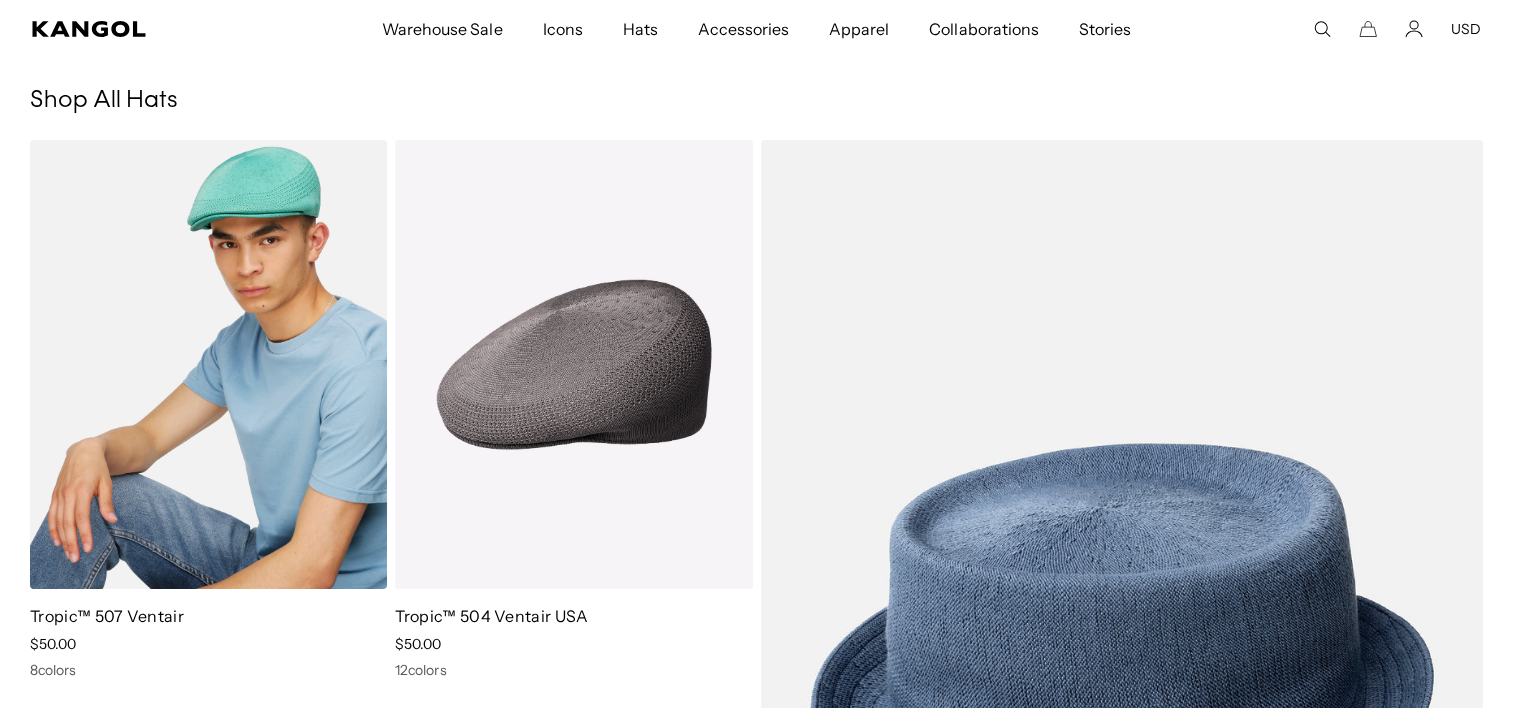click at bounding box center (208, 364) 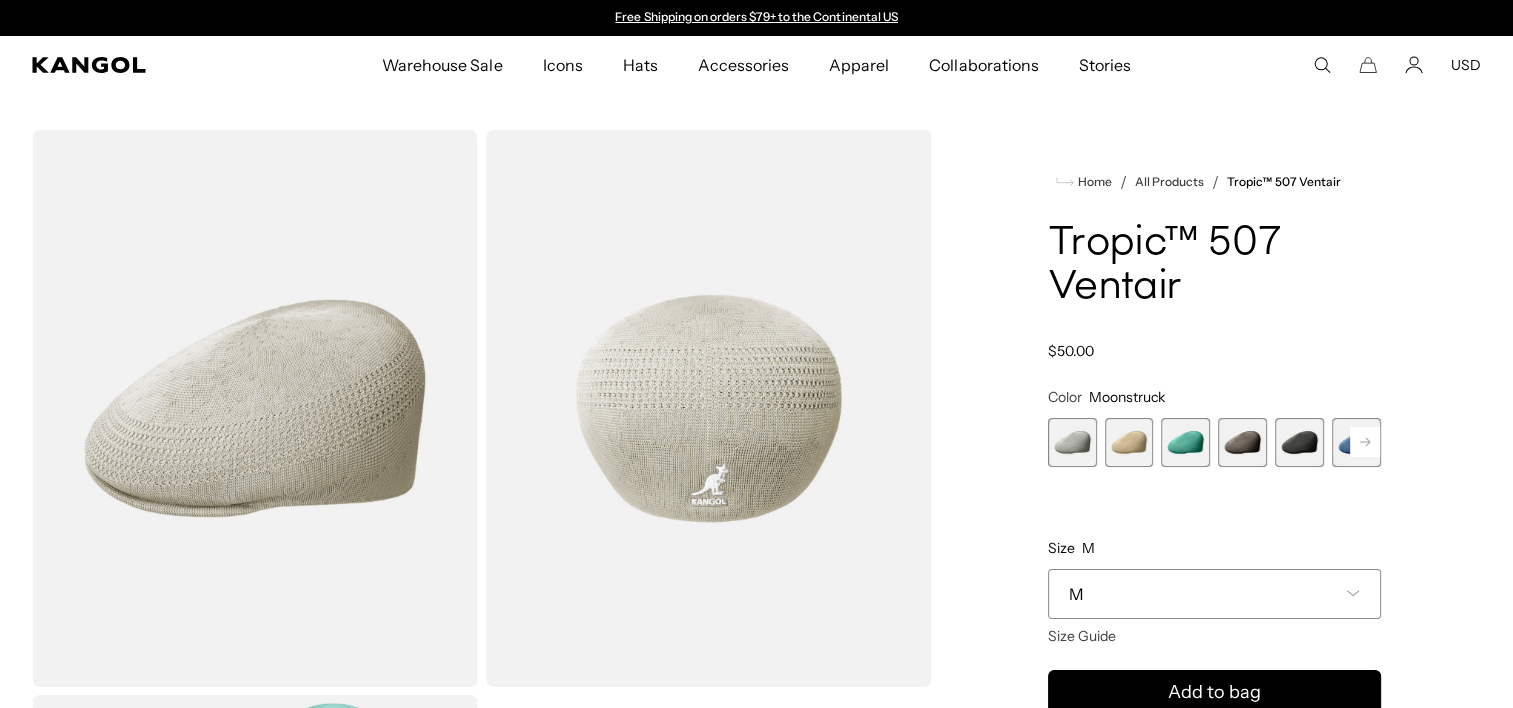 scroll, scrollTop: 0, scrollLeft: 0, axis: both 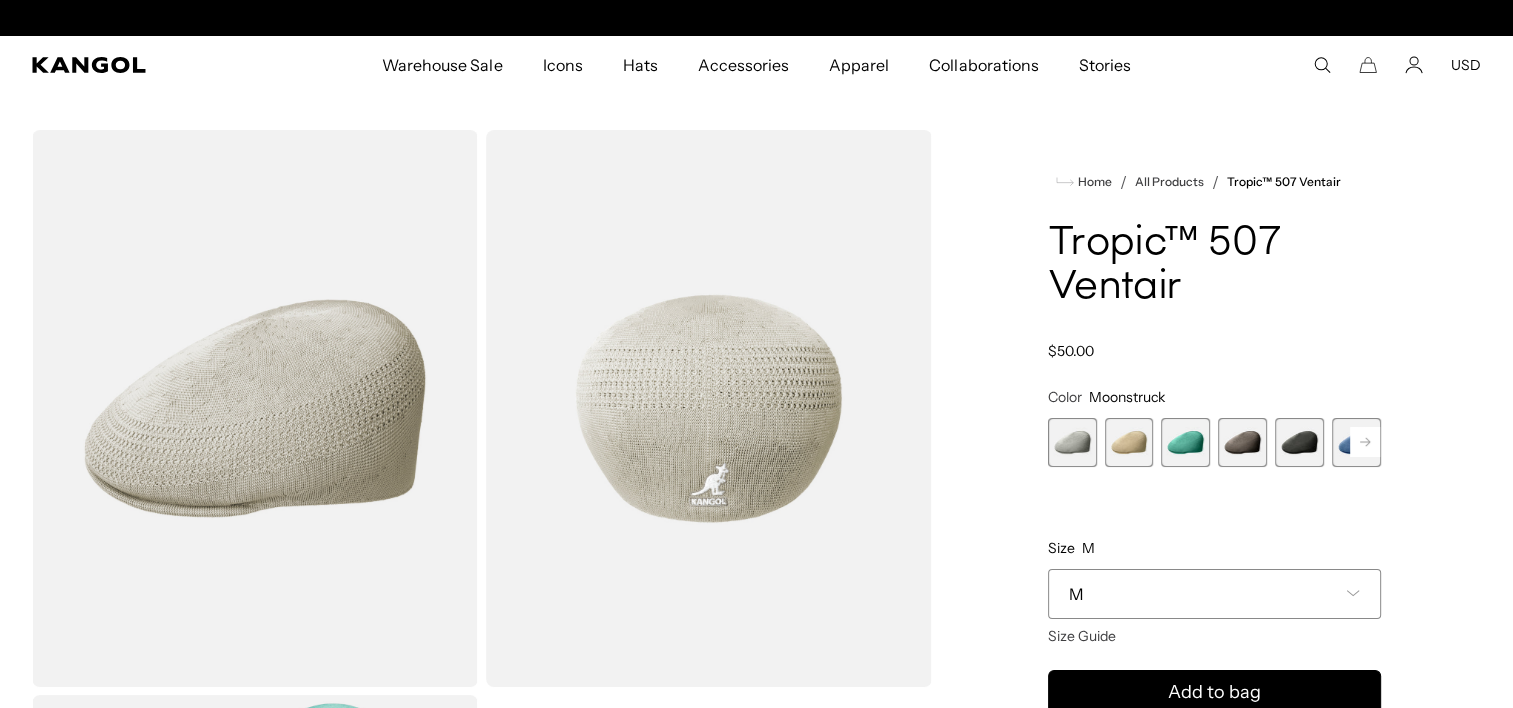 click at bounding box center [1072, 442] 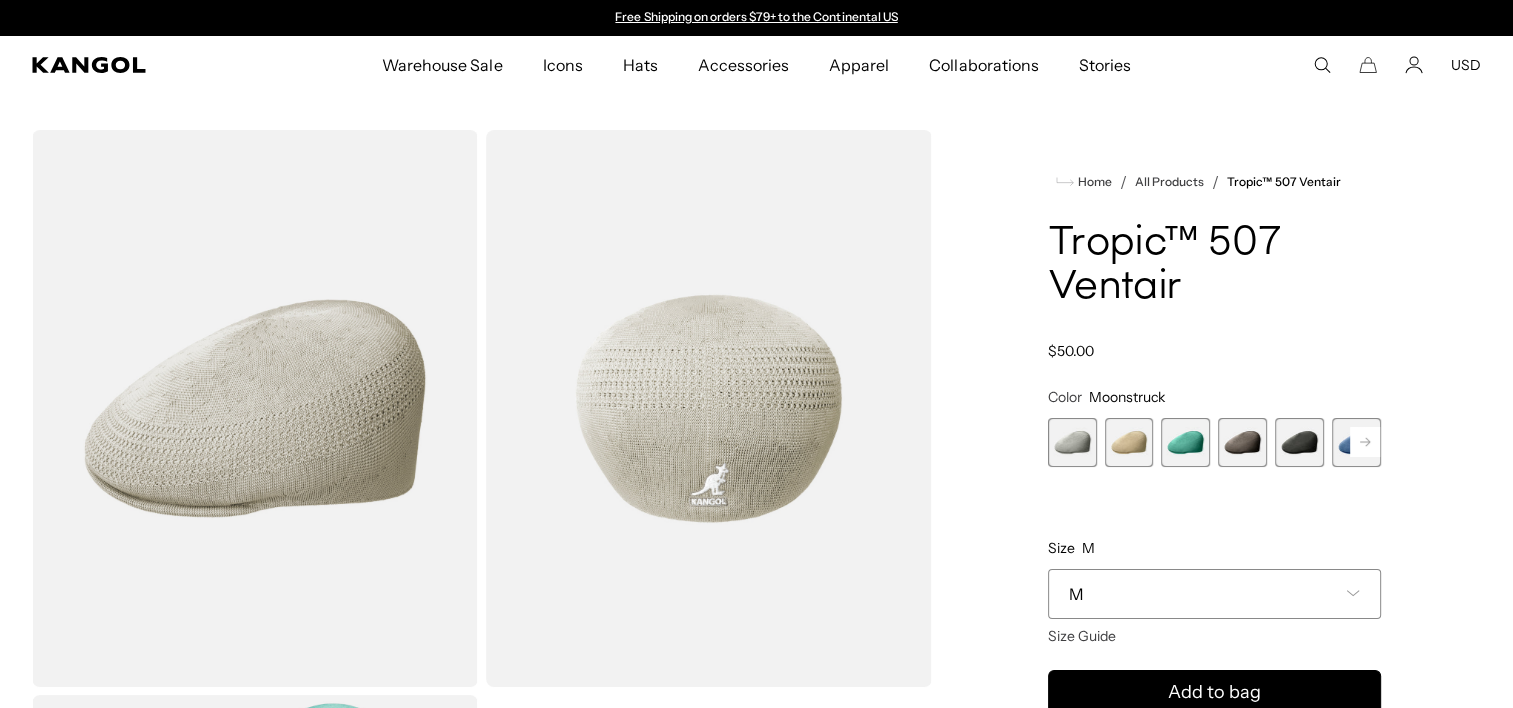 click at bounding box center (1129, 442) 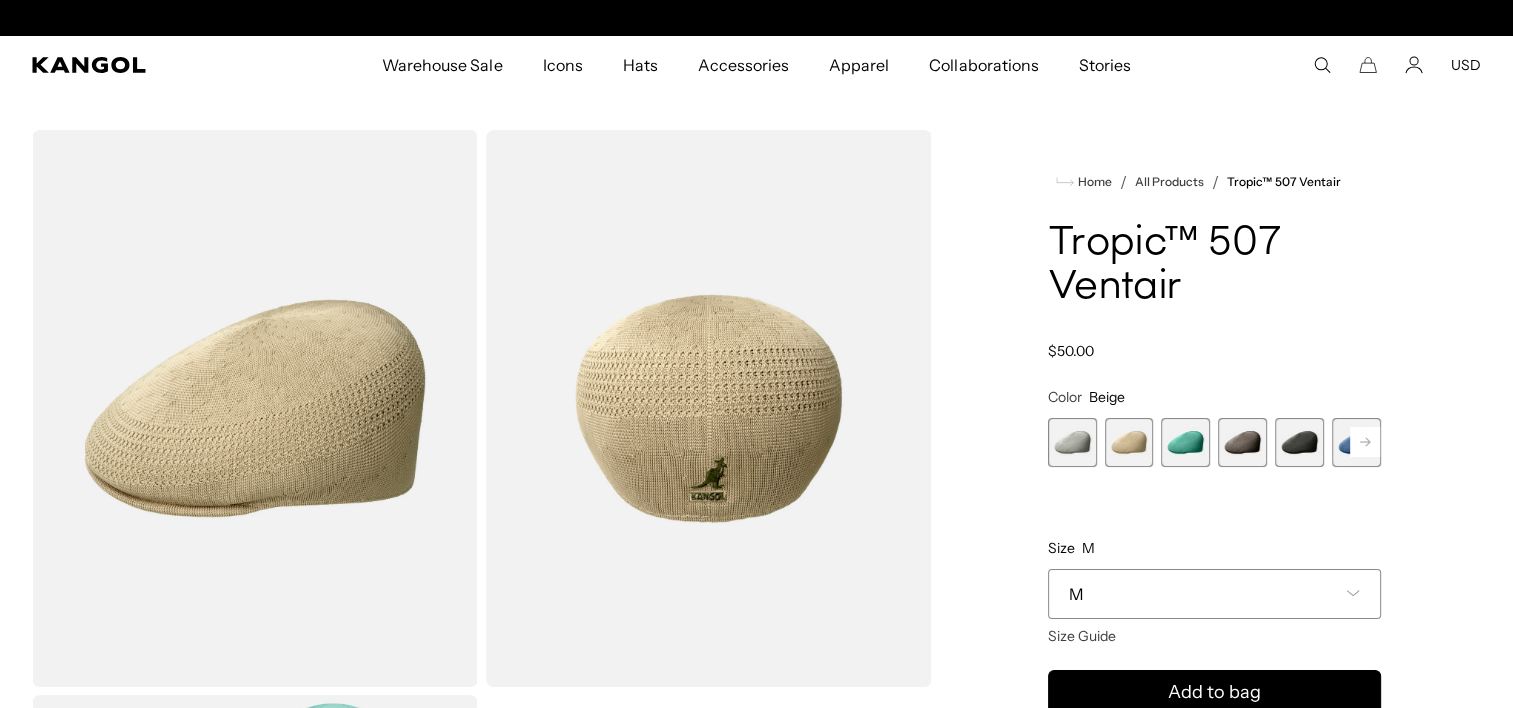 scroll, scrollTop: 0, scrollLeft: 0, axis: both 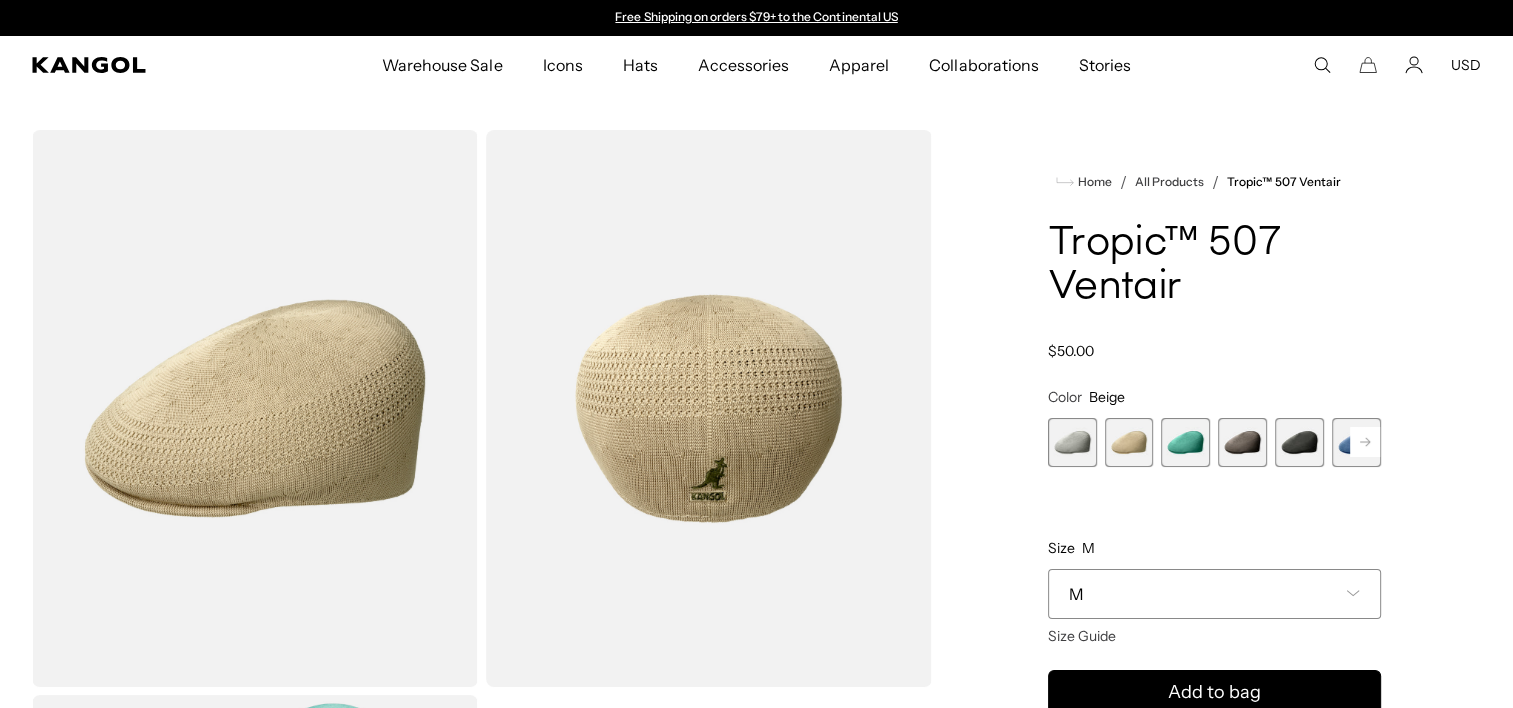 click at bounding box center (1185, 442) 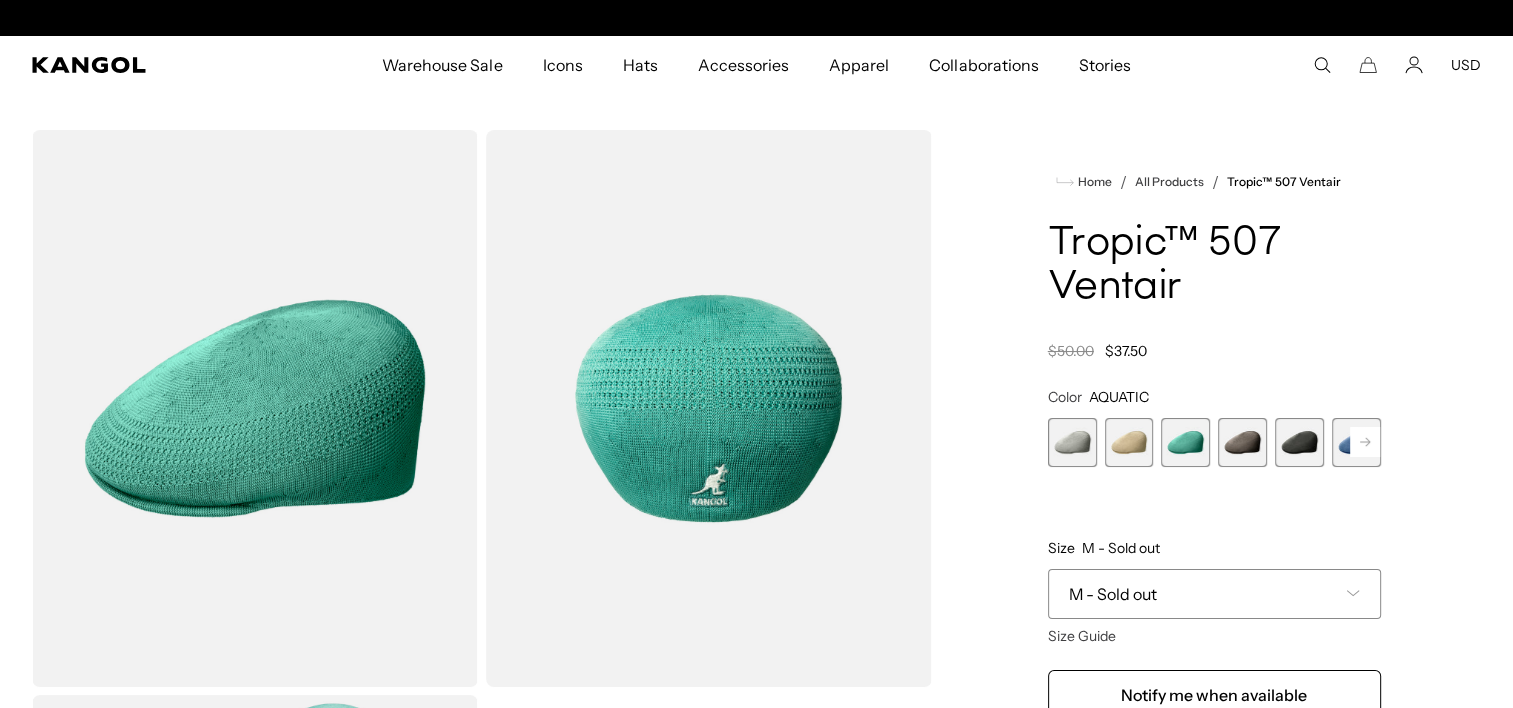 scroll, scrollTop: 0, scrollLeft: 412, axis: horizontal 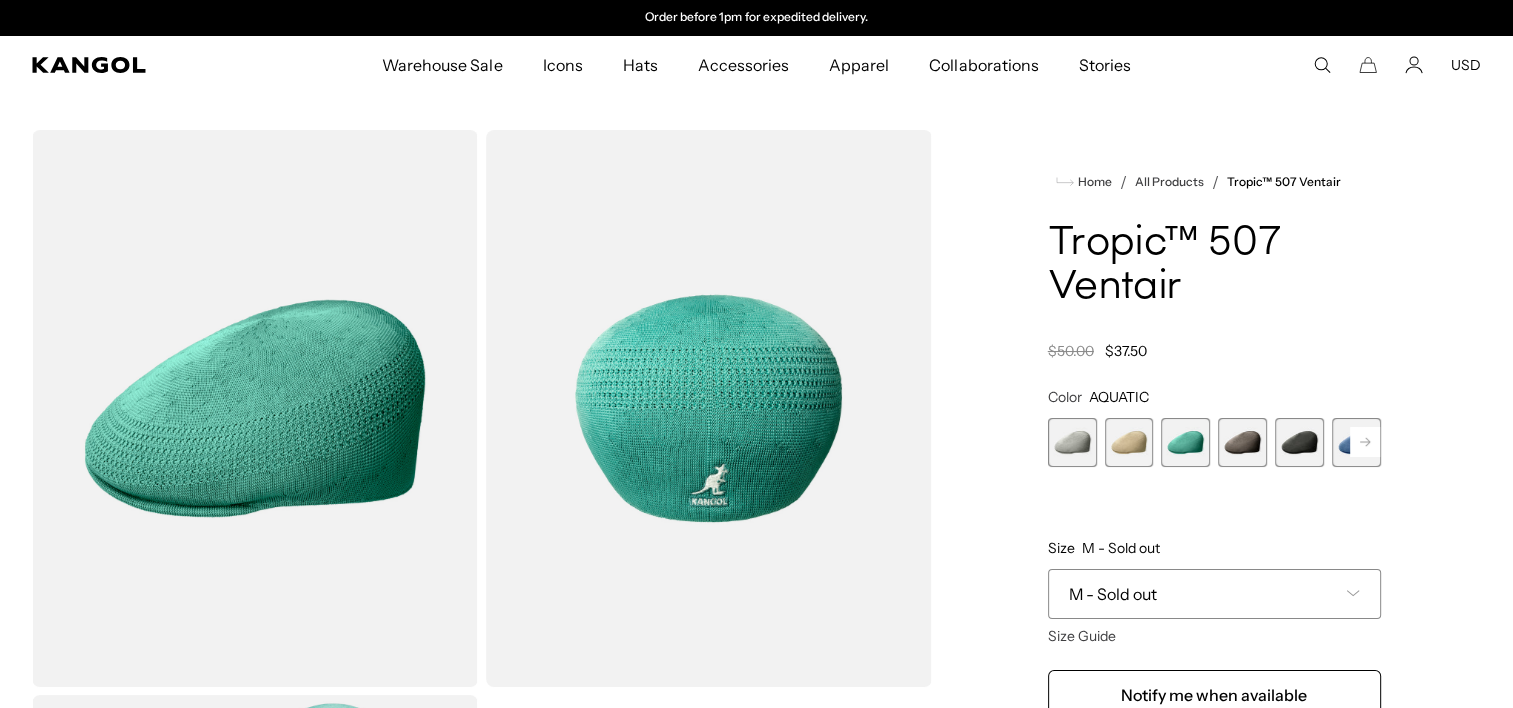 click at bounding box center [1242, 442] 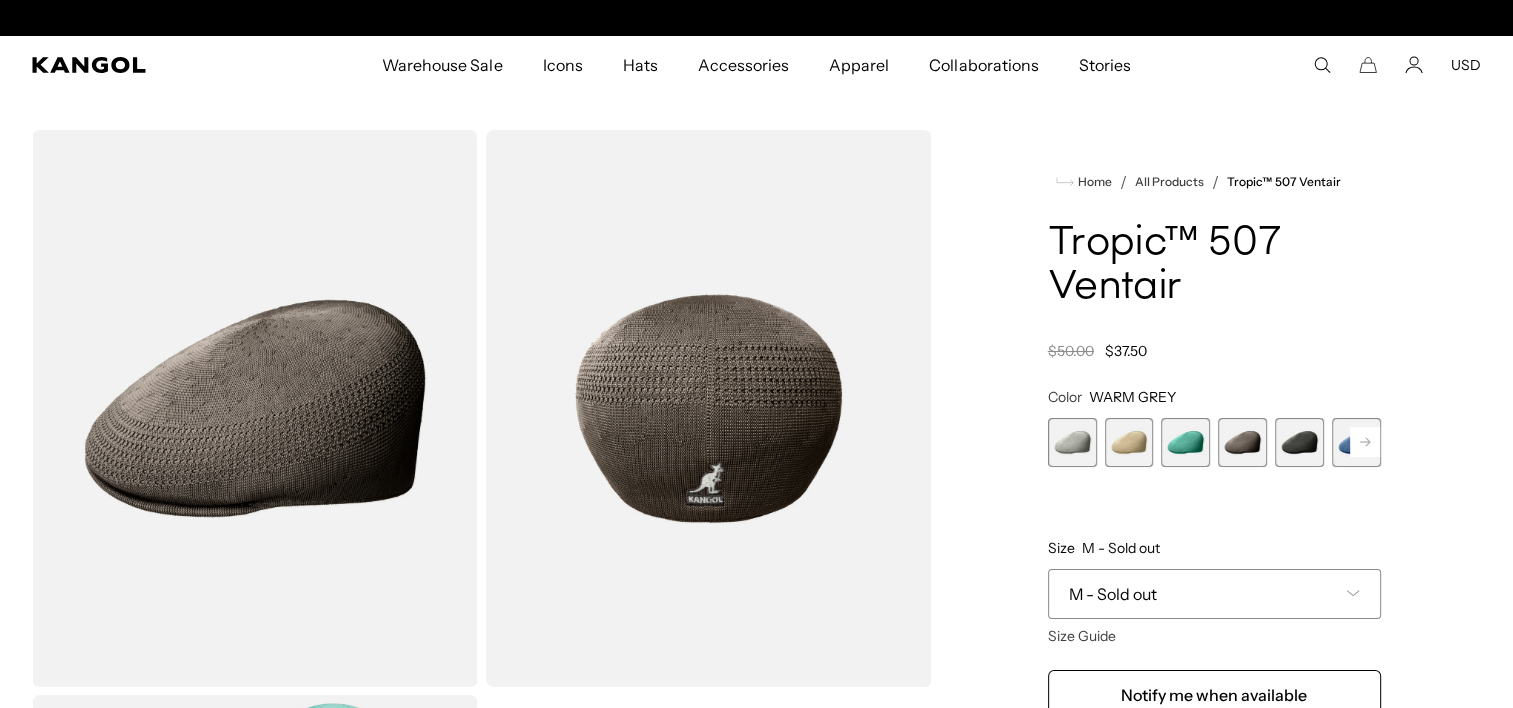 scroll, scrollTop: 0, scrollLeft: 412, axis: horizontal 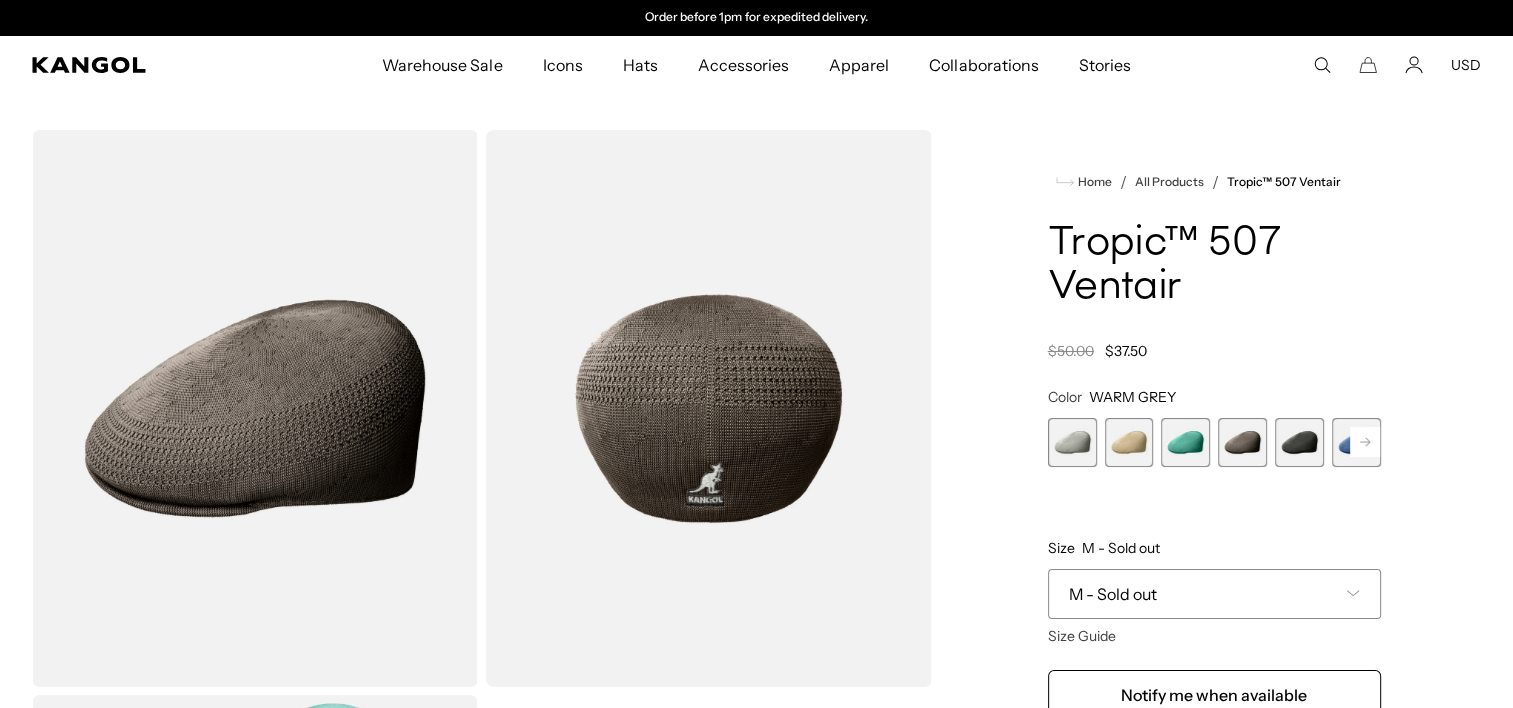 click at bounding box center (1299, 442) 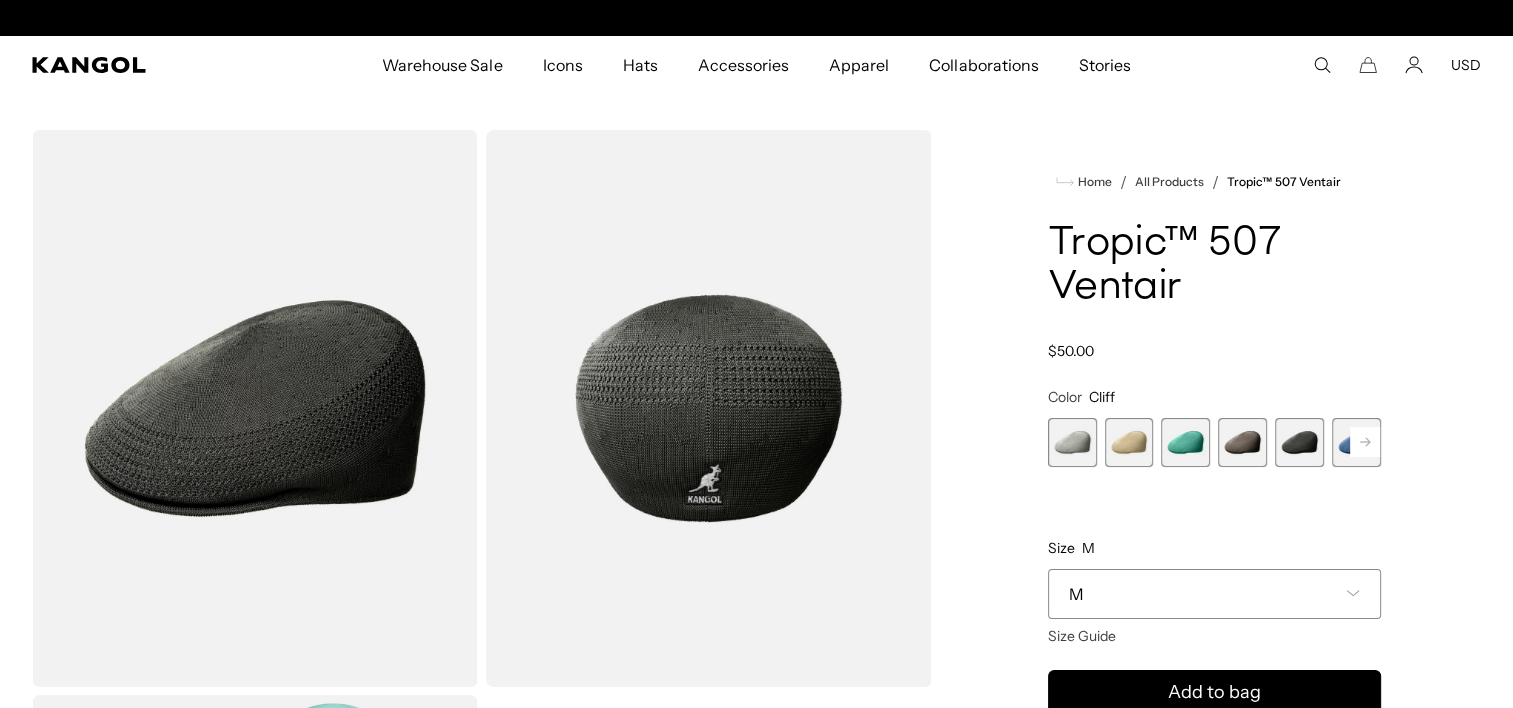 scroll, scrollTop: 0, scrollLeft: 0, axis: both 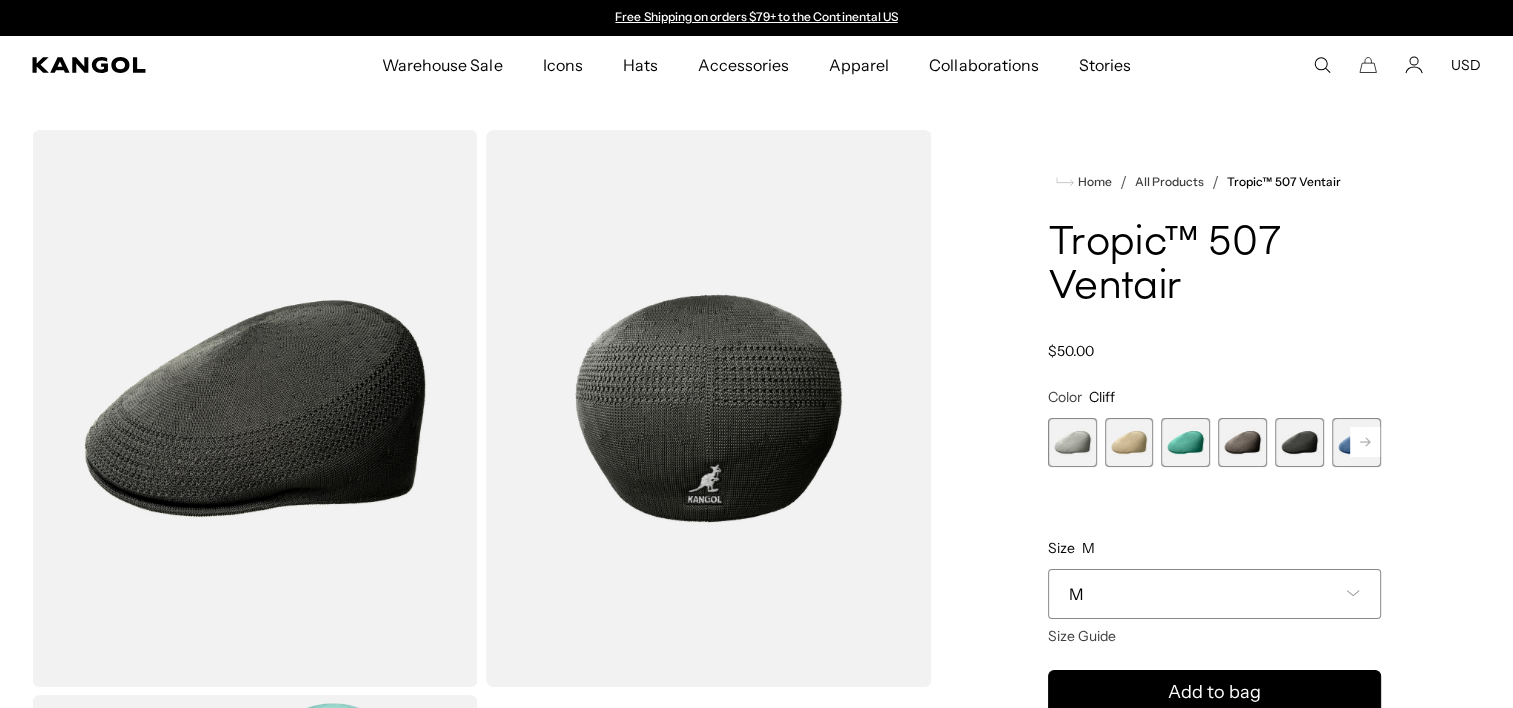 click at bounding box center (1356, 442) 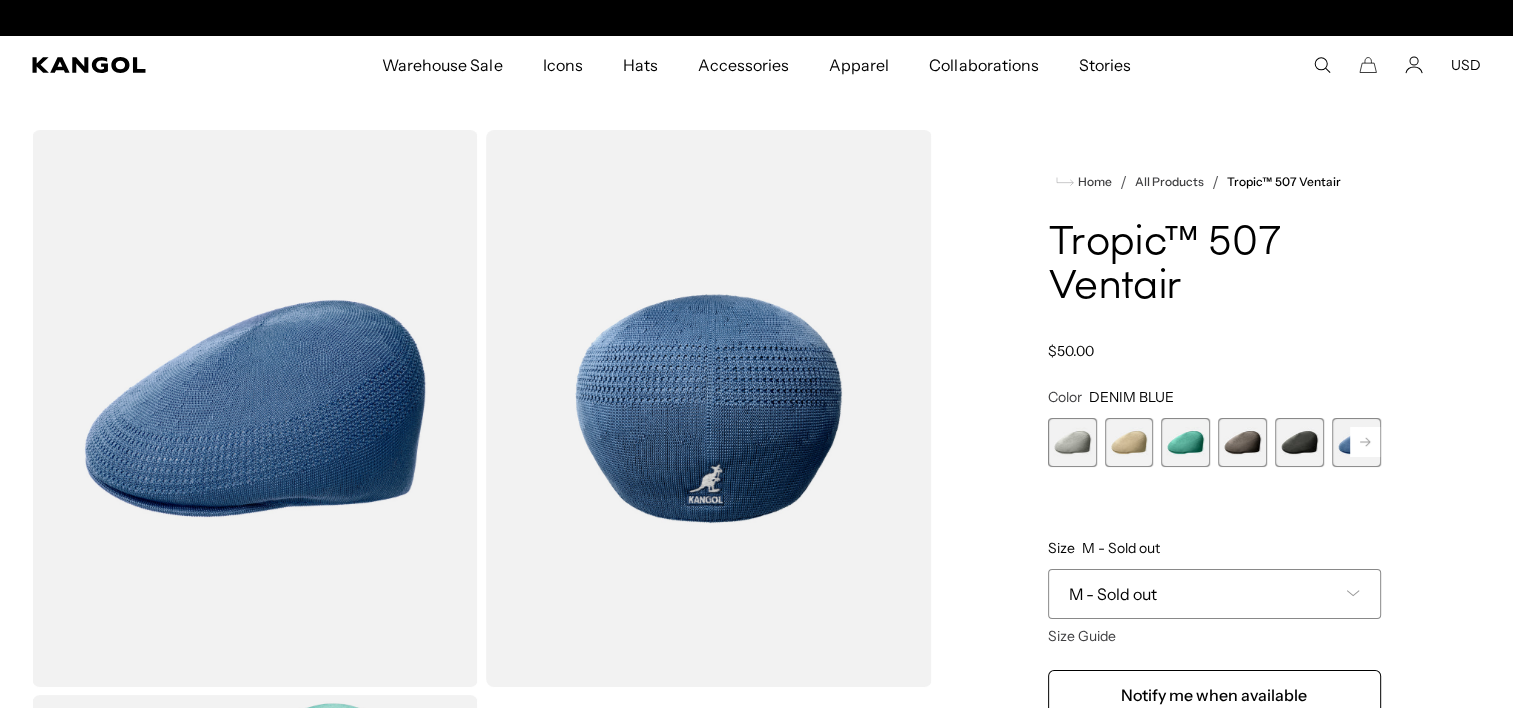scroll, scrollTop: 0, scrollLeft: 0, axis: both 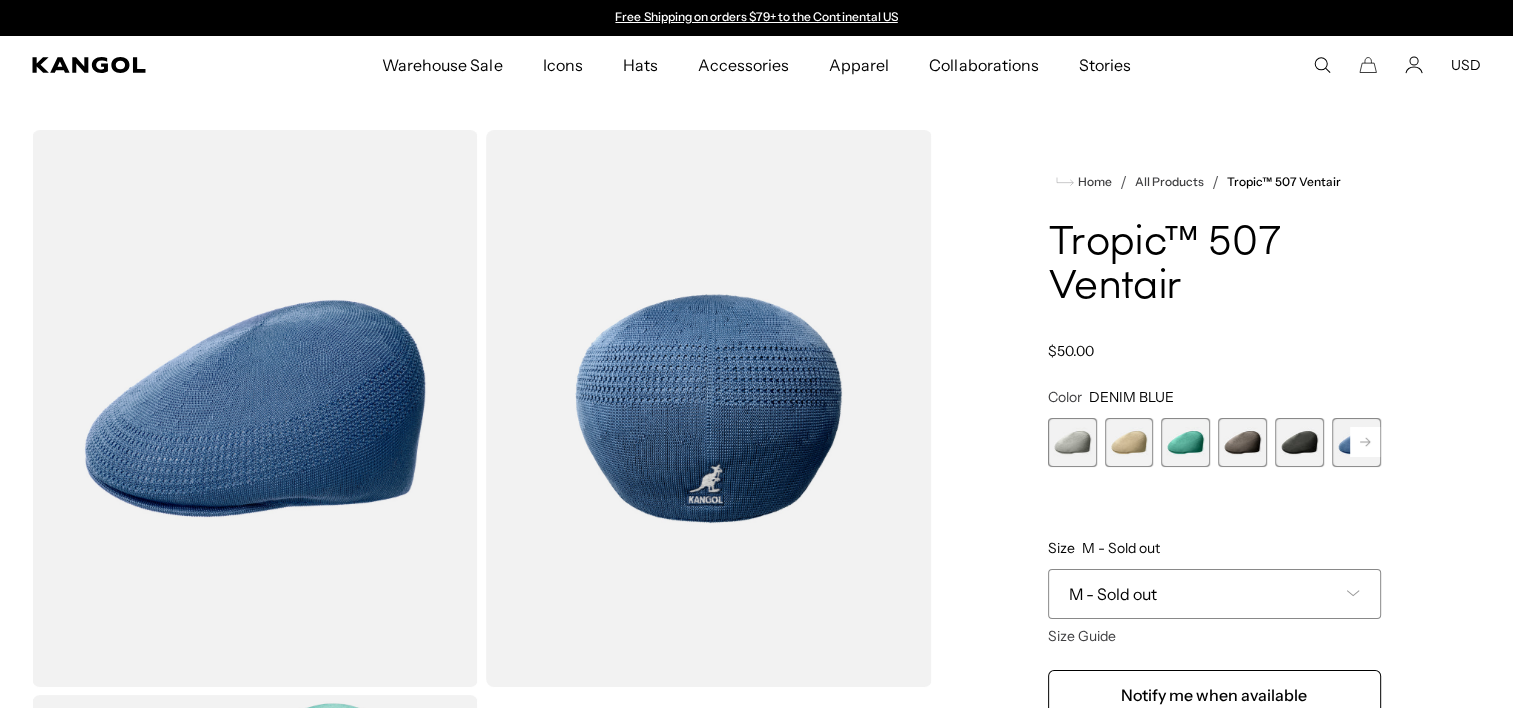 click at bounding box center [1356, 442] 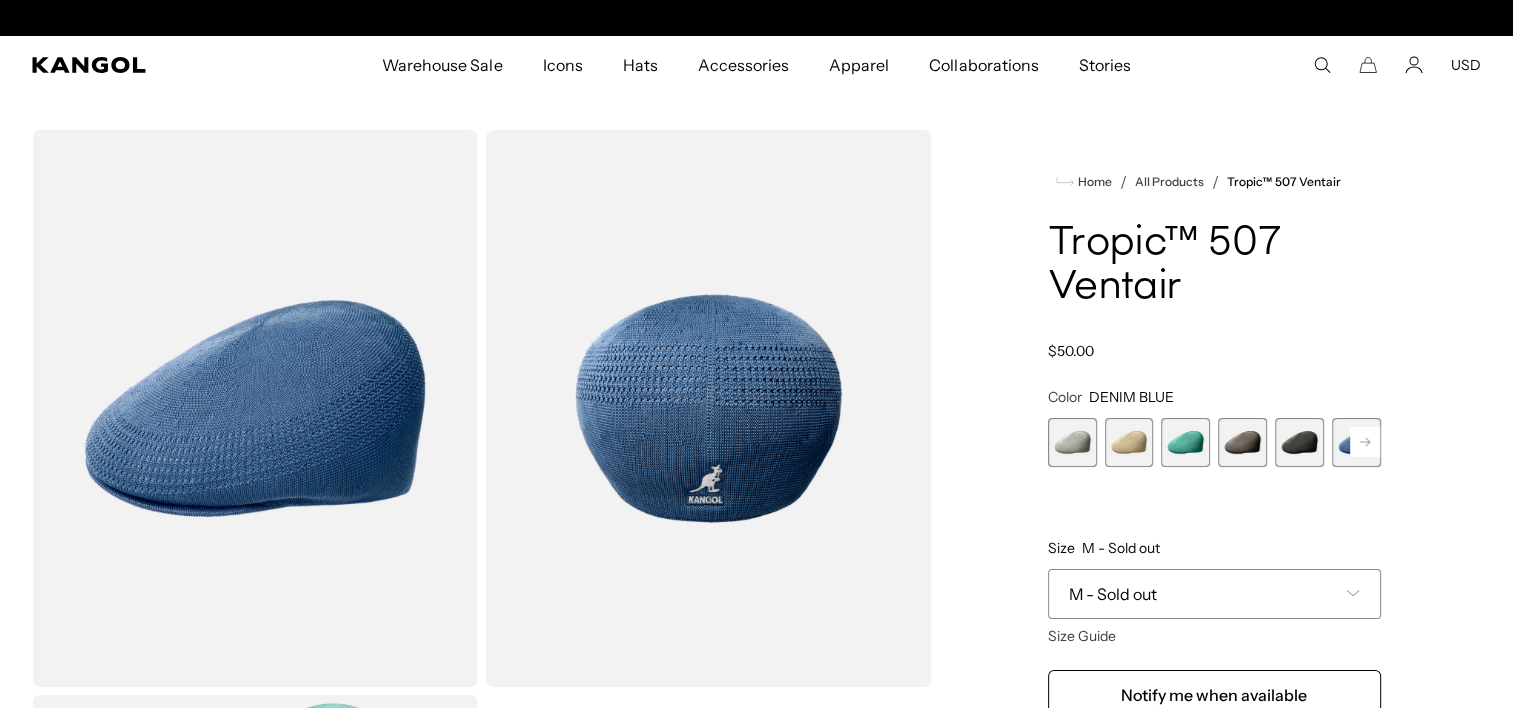 scroll, scrollTop: 0, scrollLeft: 412, axis: horizontal 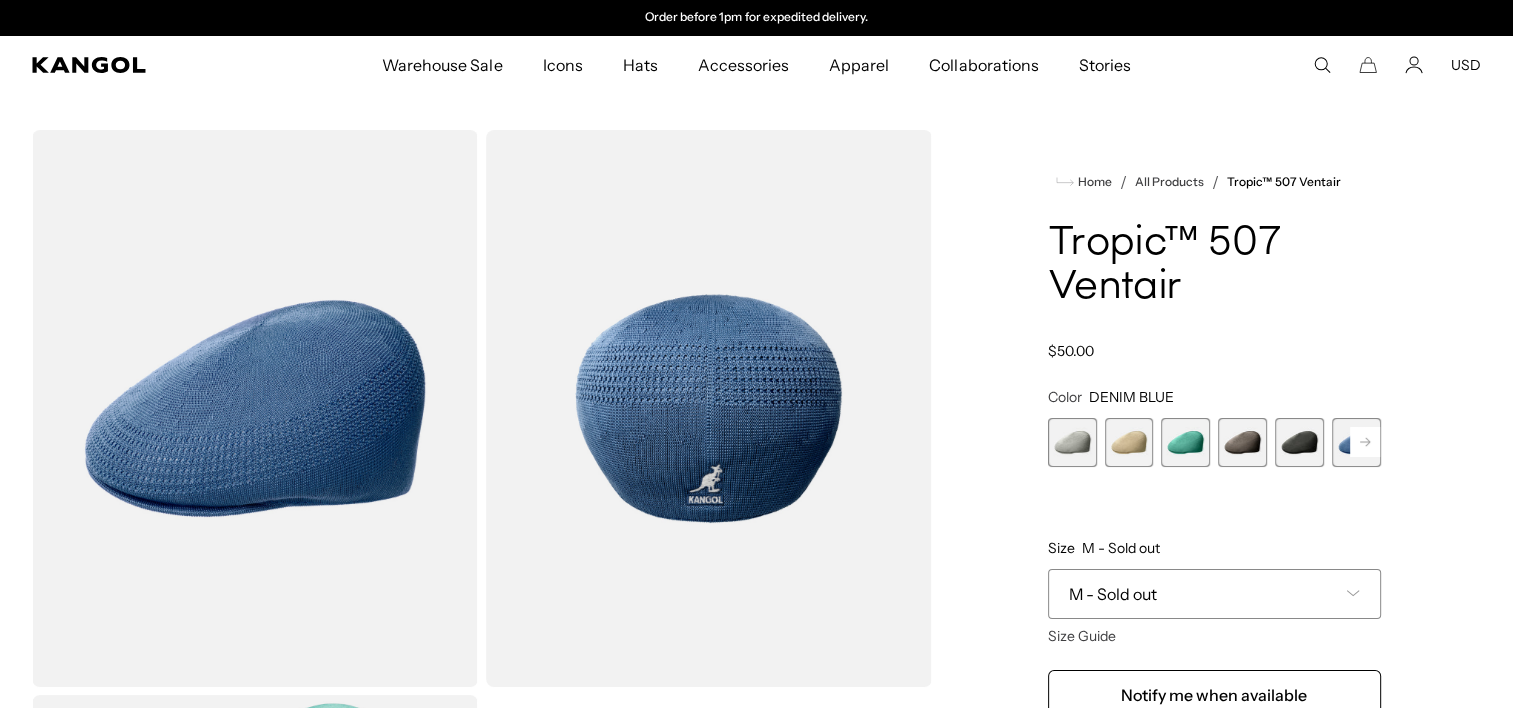 click 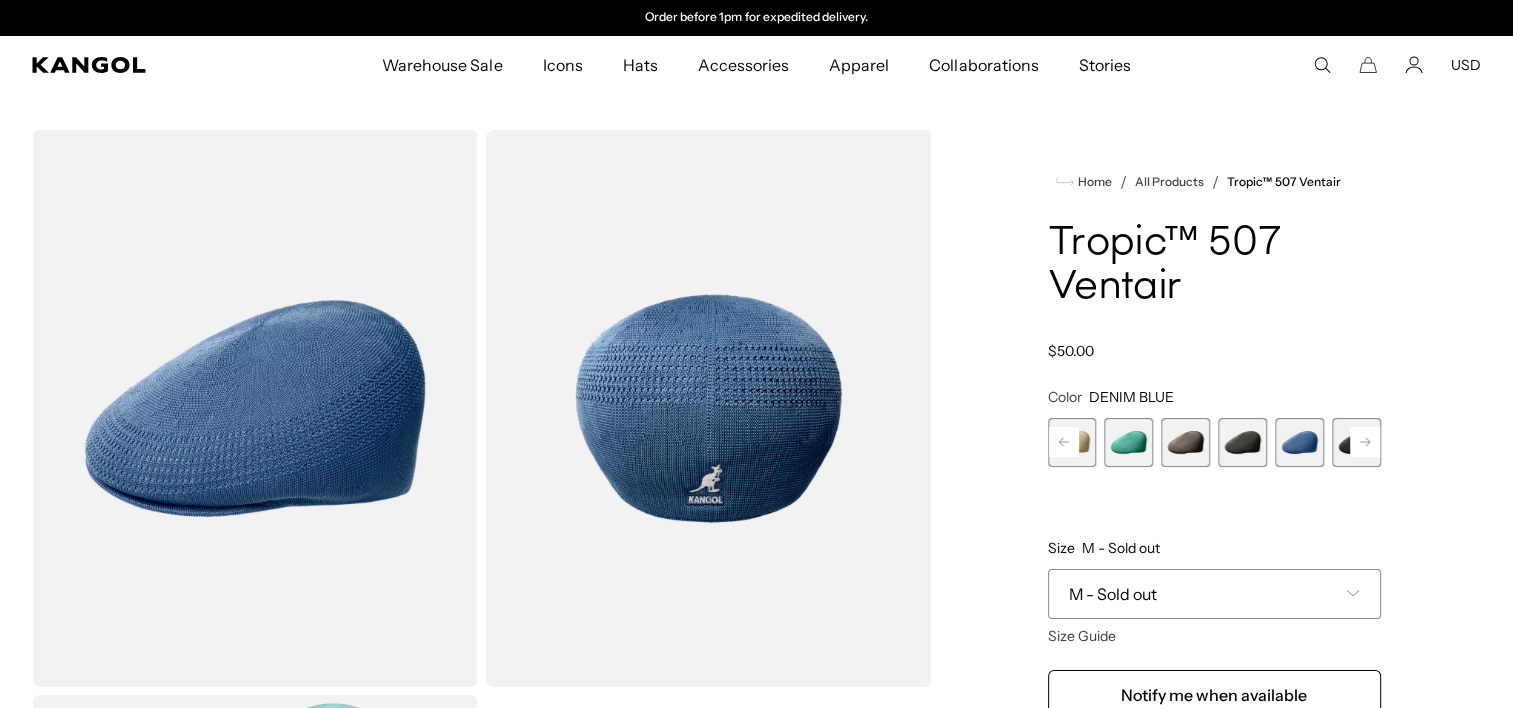 click at bounding box center (1356, 442) 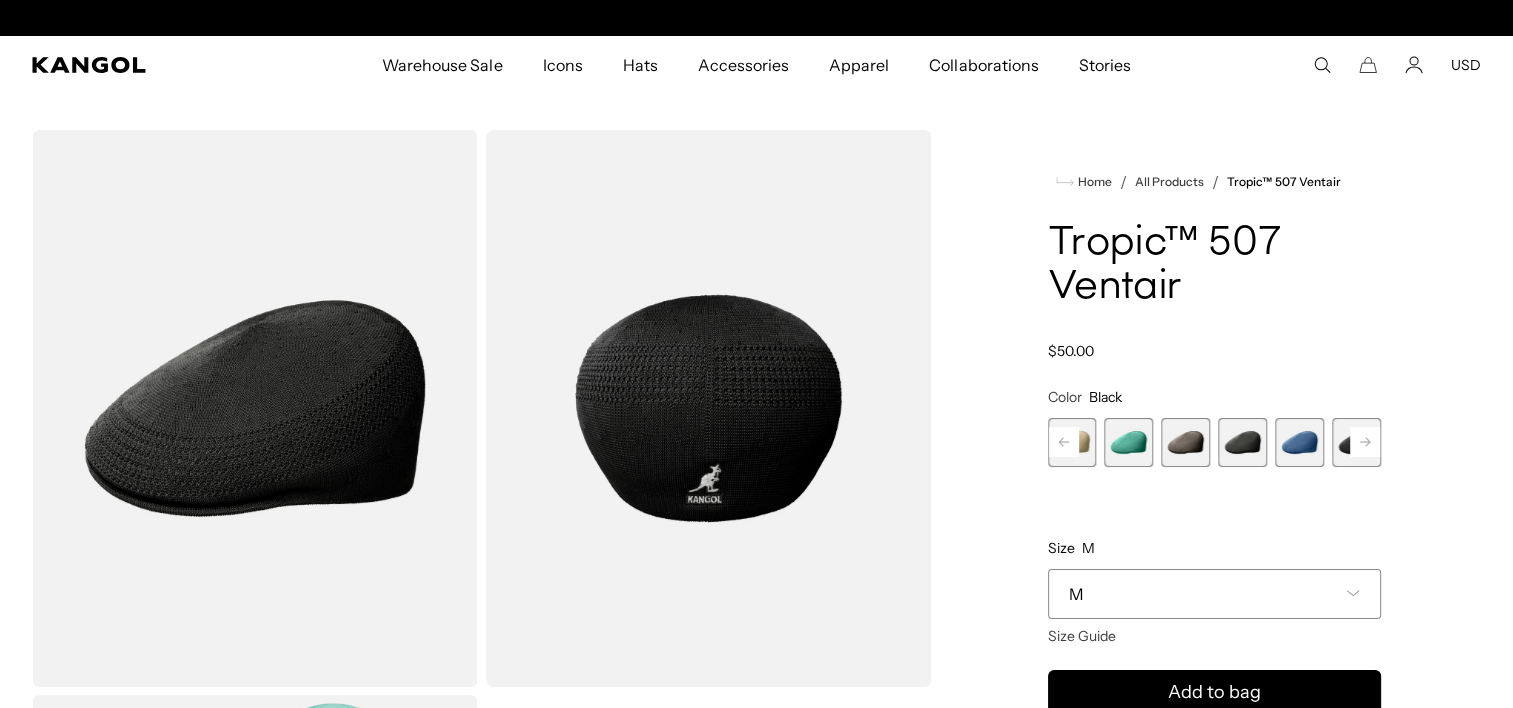 scroll, scrollTop: 0, scrollLeft: 0, axis: both 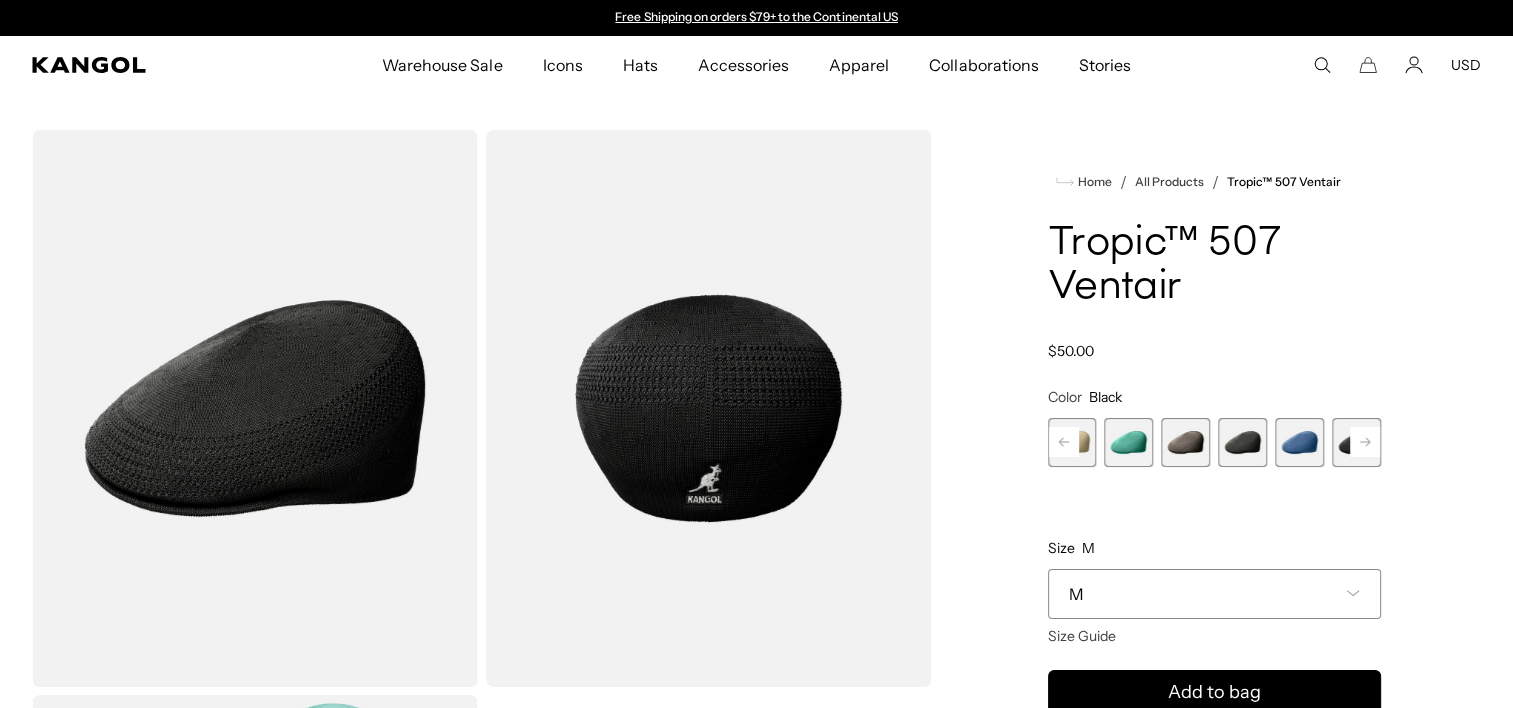 click 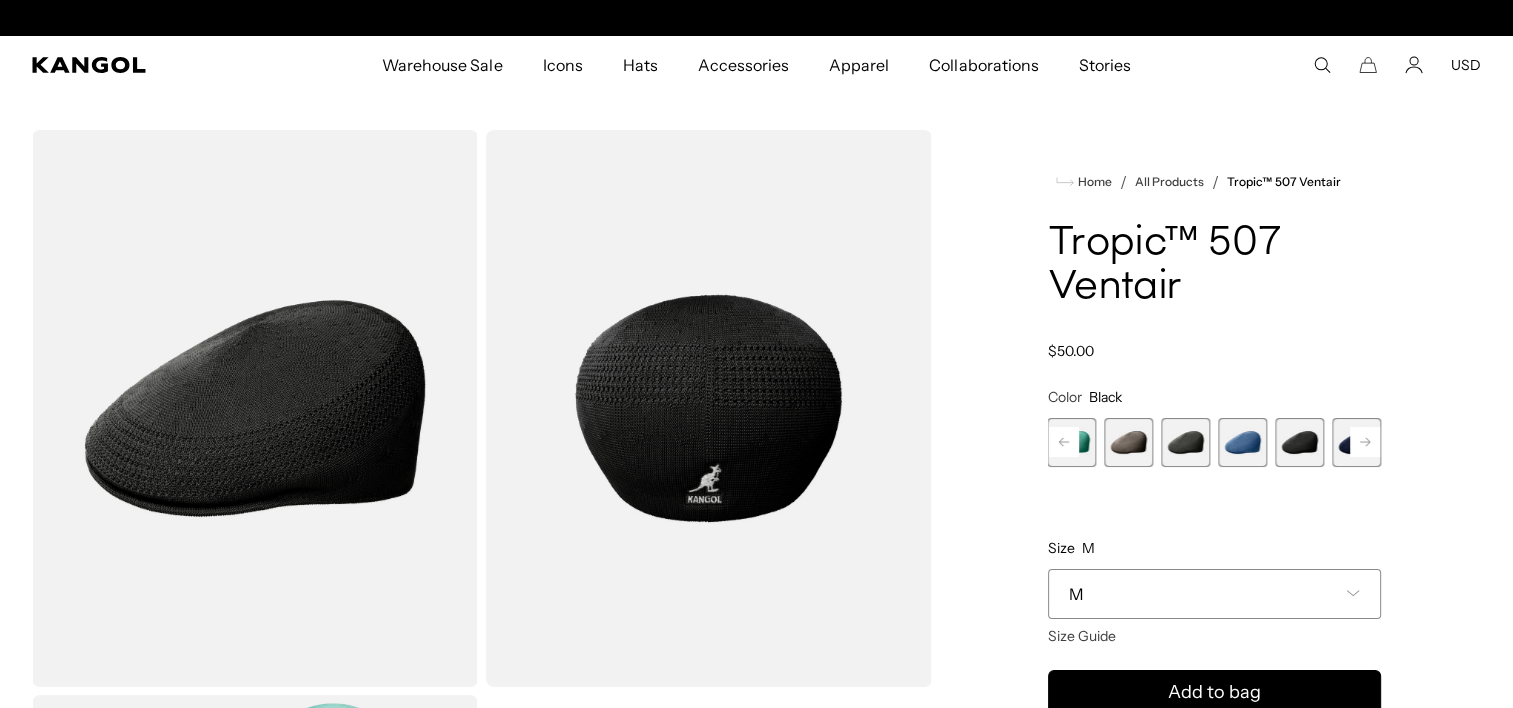 scroll, scrollTop: 0, scrollLeft: 412, axis: horizontal 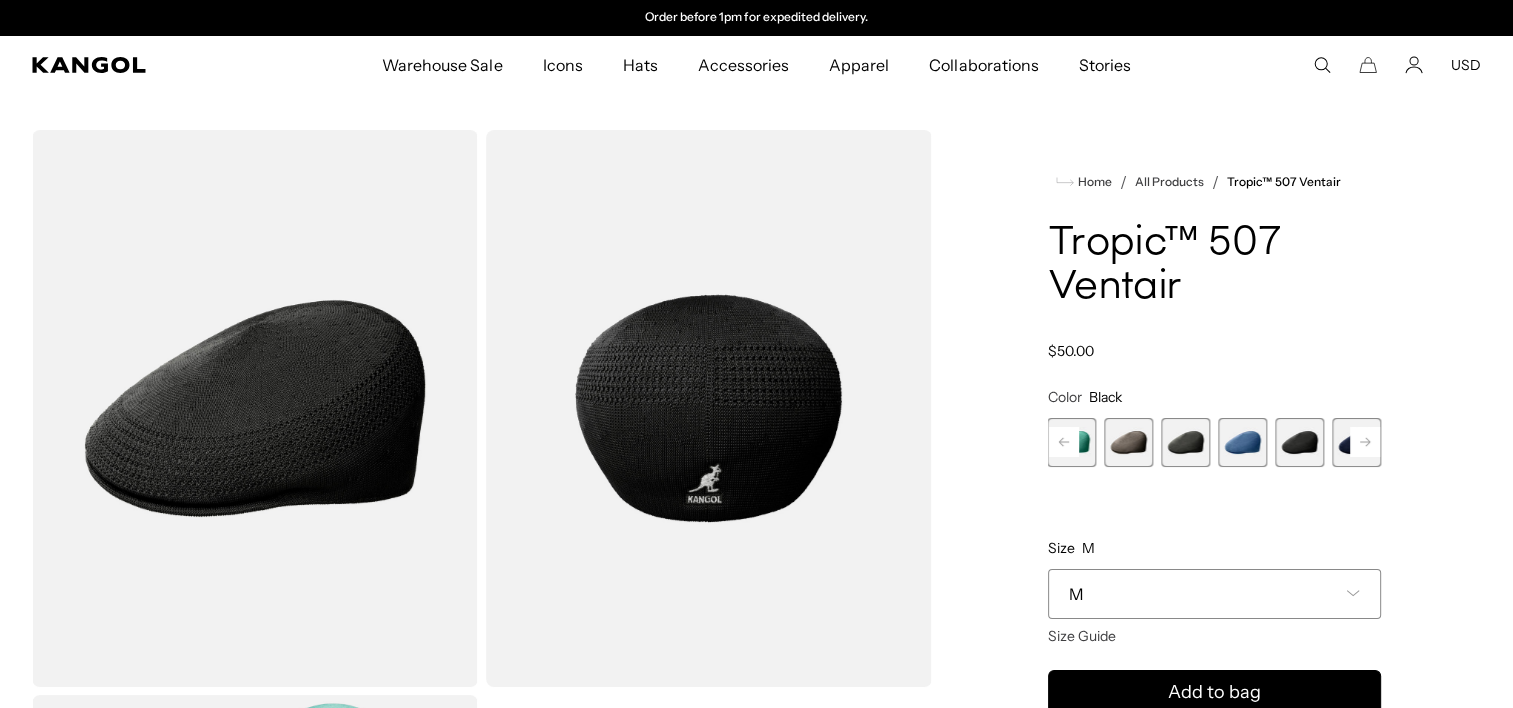 click at bounding box center (1356, 442) 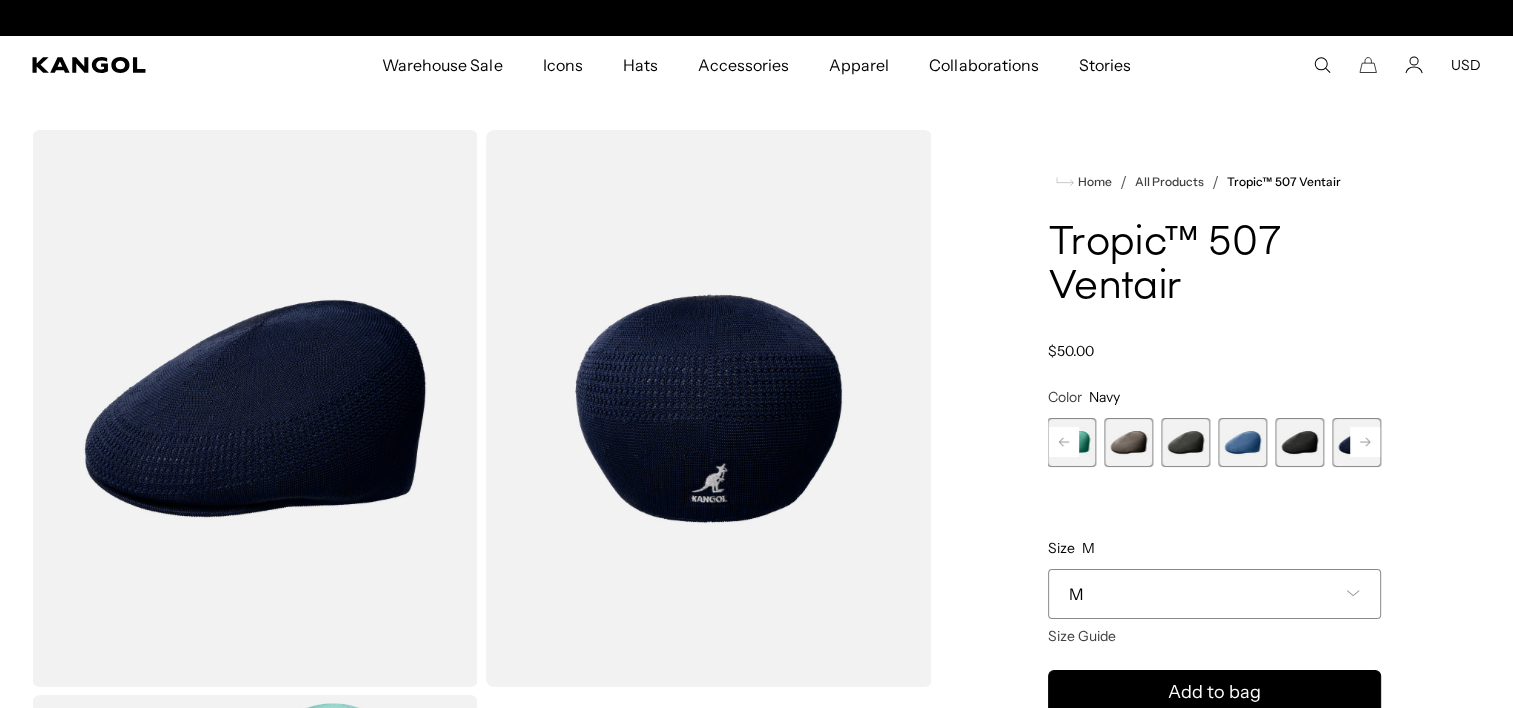 scroll, scrollTop: 0, scrollLeft: 0, axis: both 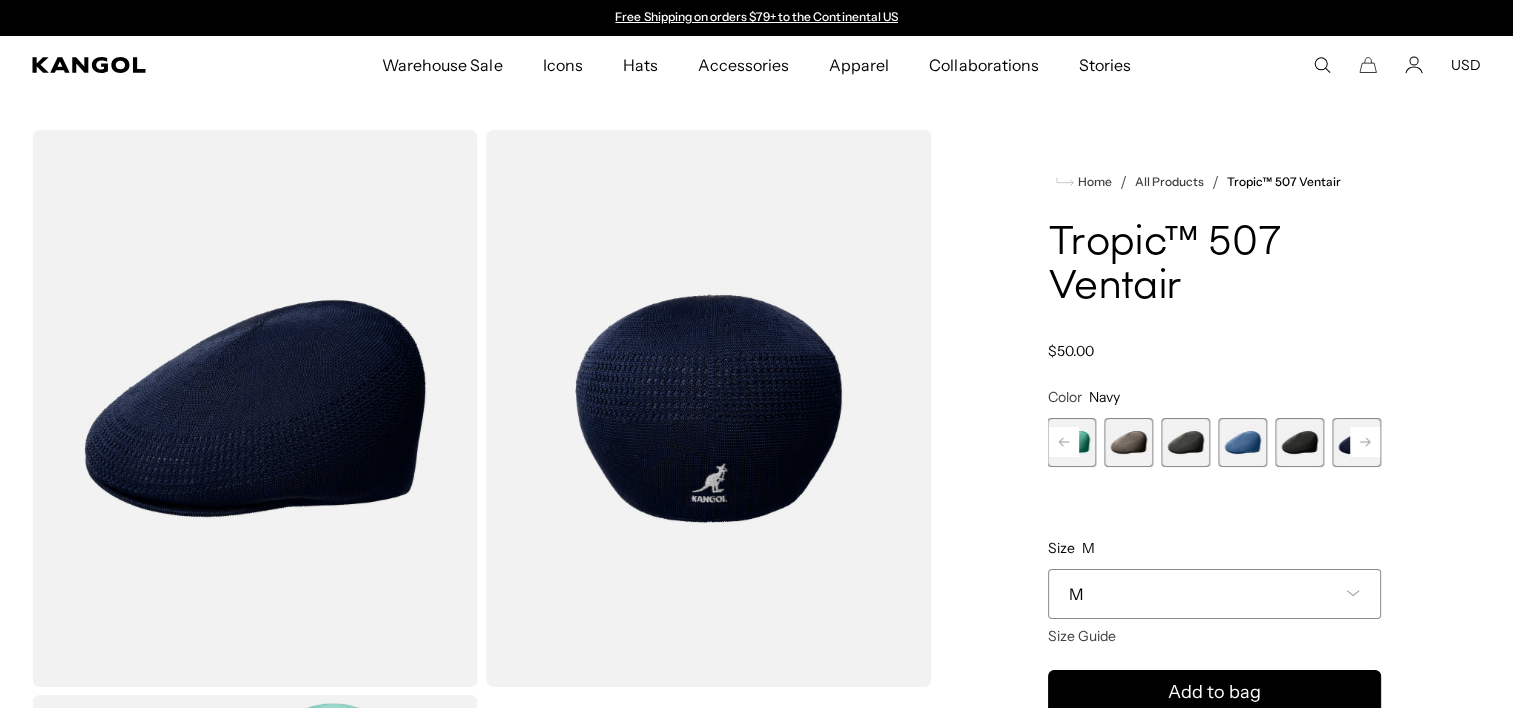 click 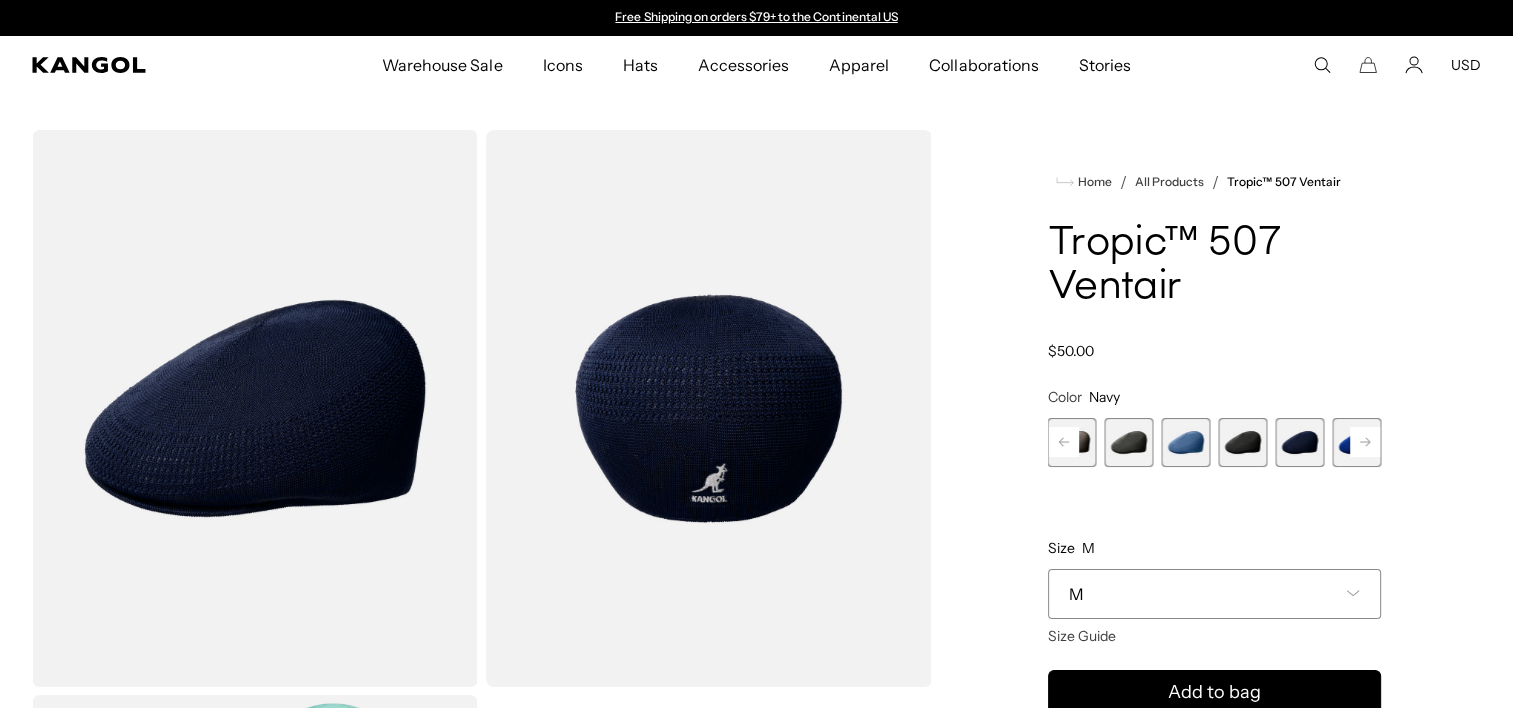 click at bounding box center (1356, 442) 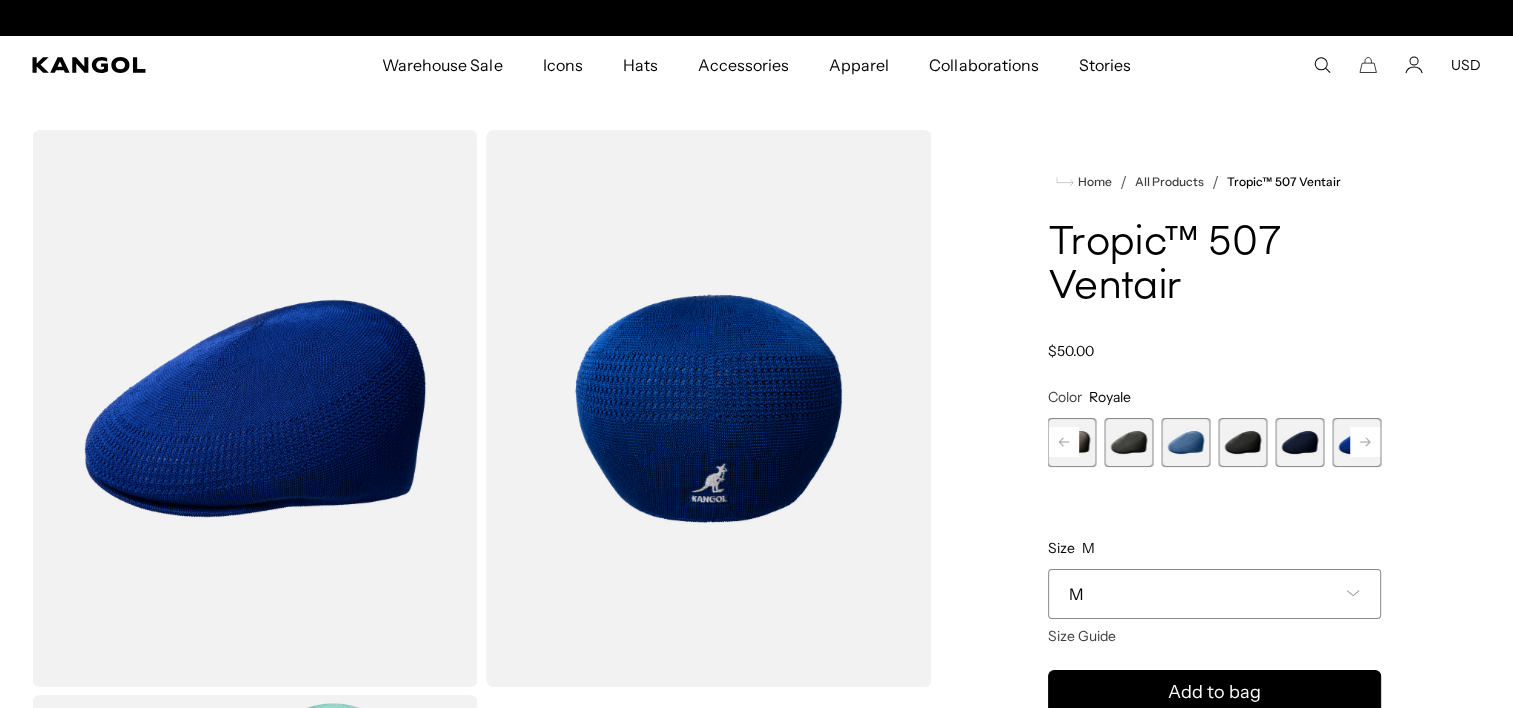 scroll, scrollTop: 0, scrollLeft: 0, axis: both 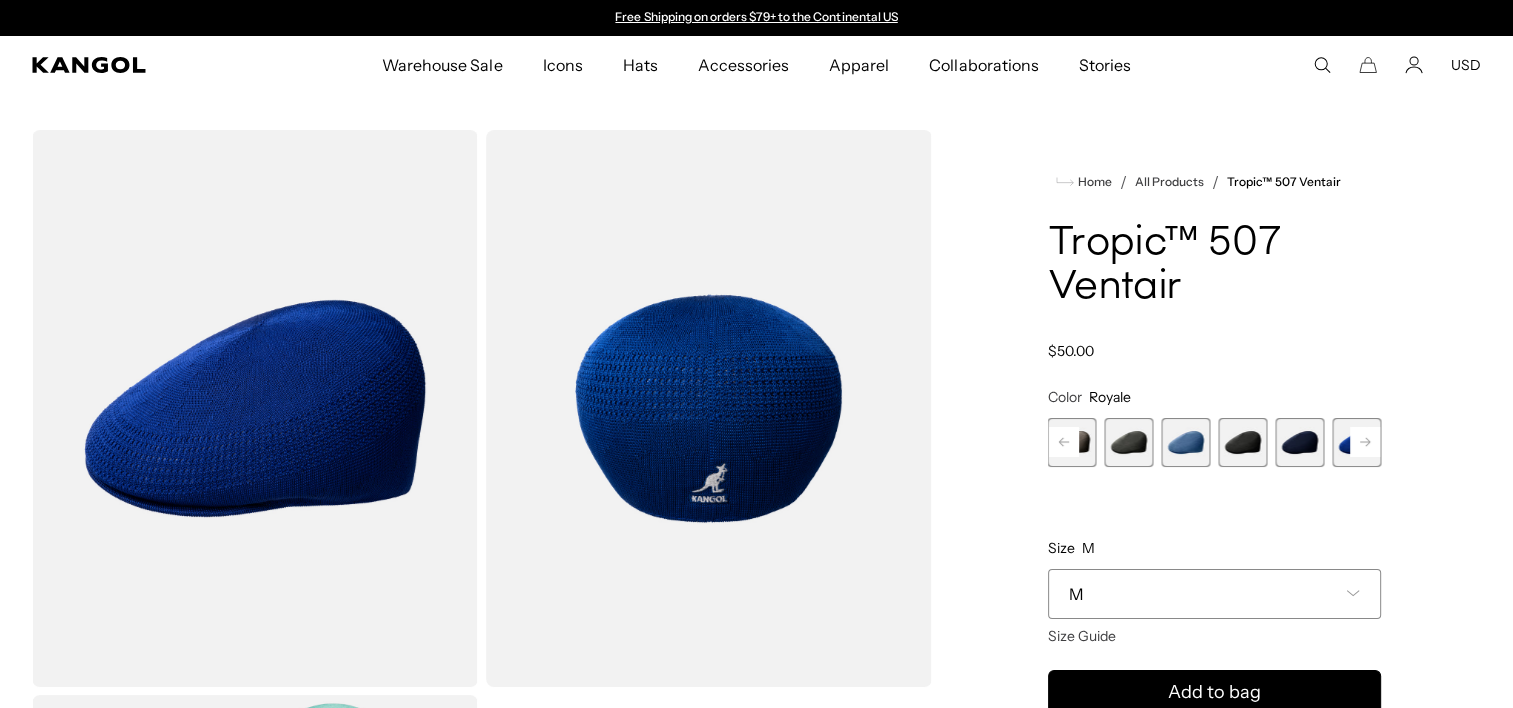 click 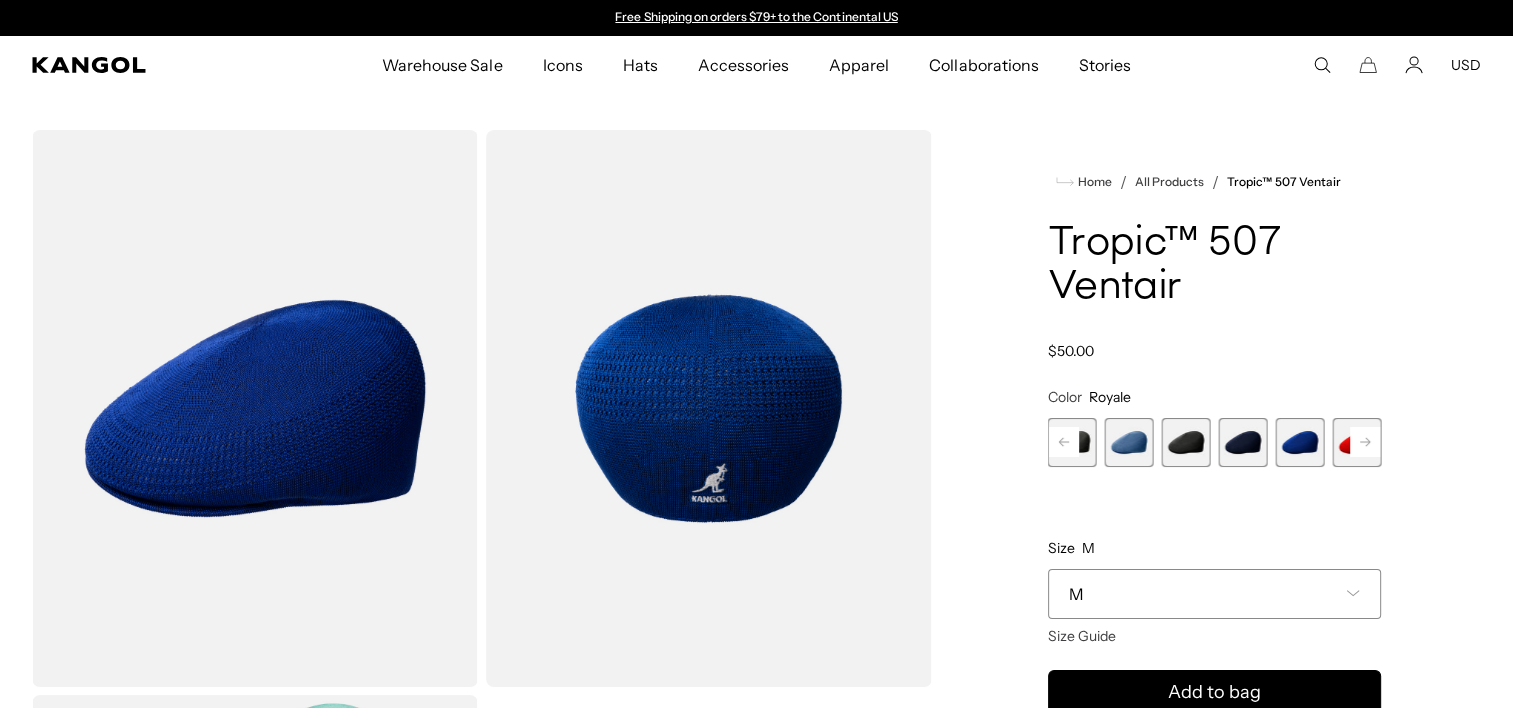 click at bounding box center [1356, 442] 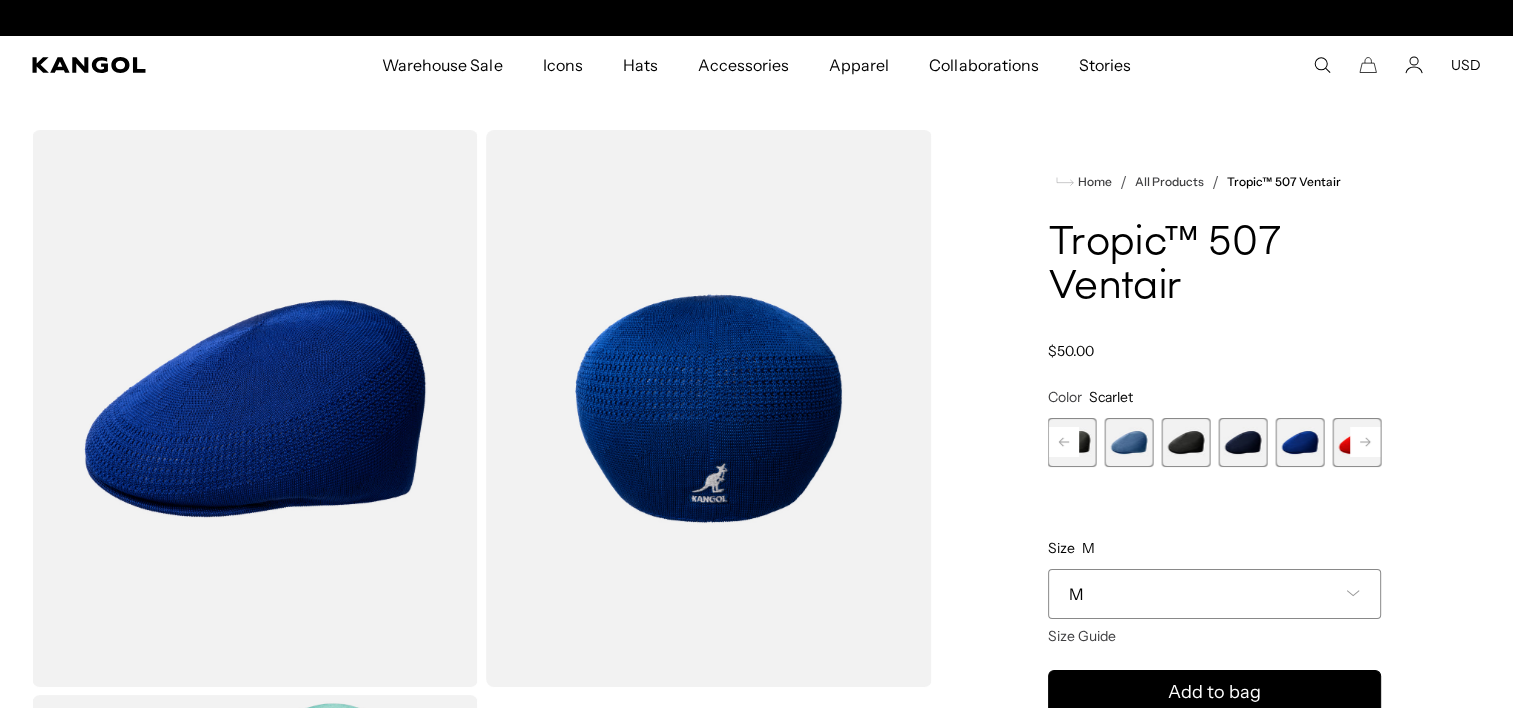 scroll, scrollTop: 0, scrollLeft: 412, axis: horizontal 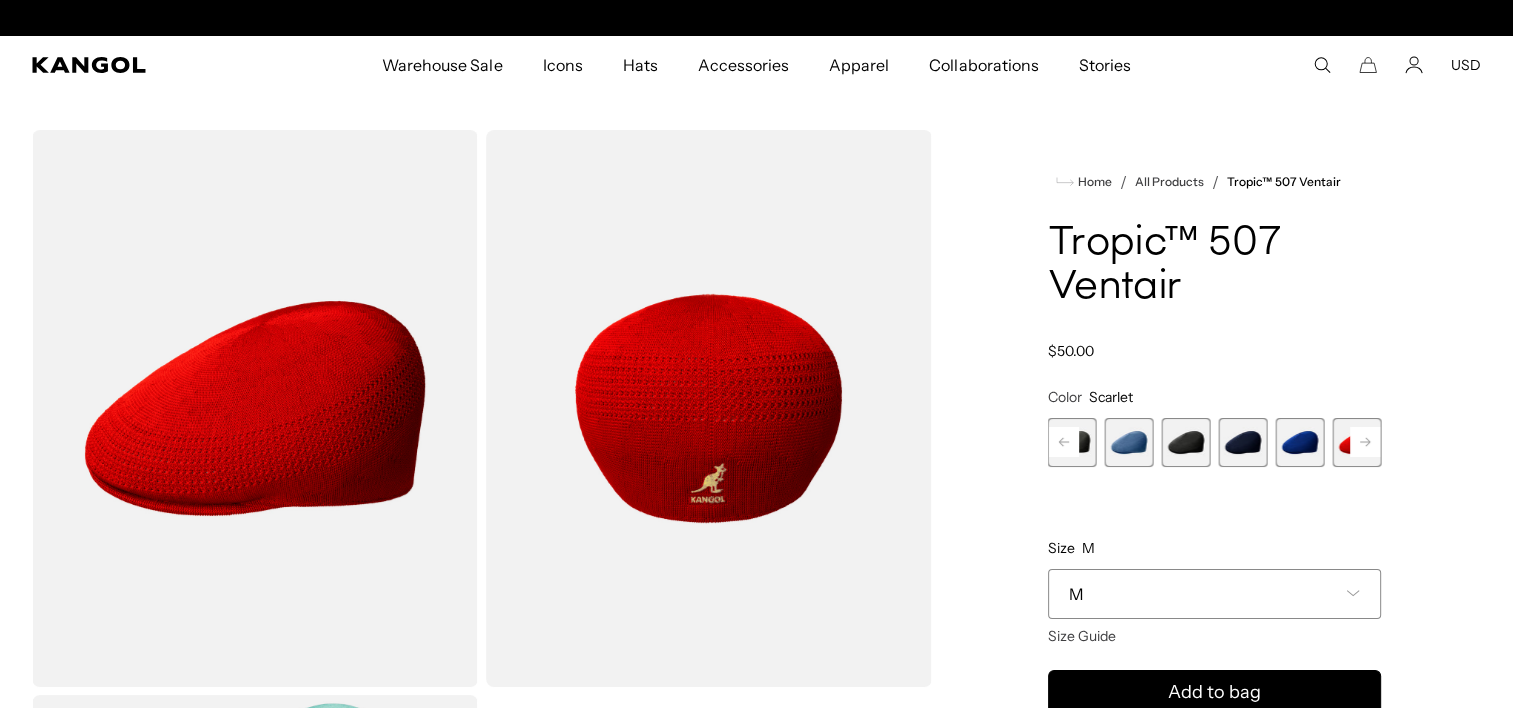 click 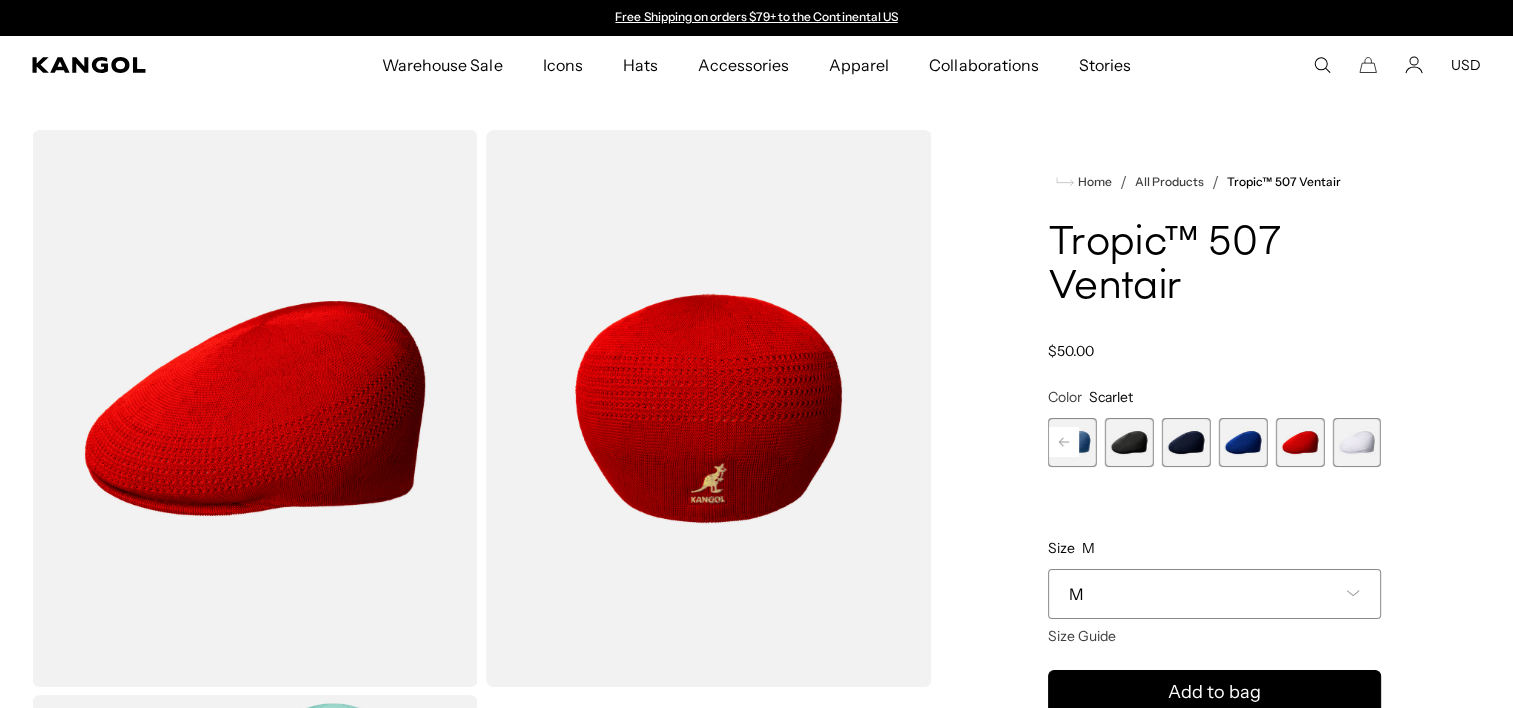 click at bounding box center [1356, 442] 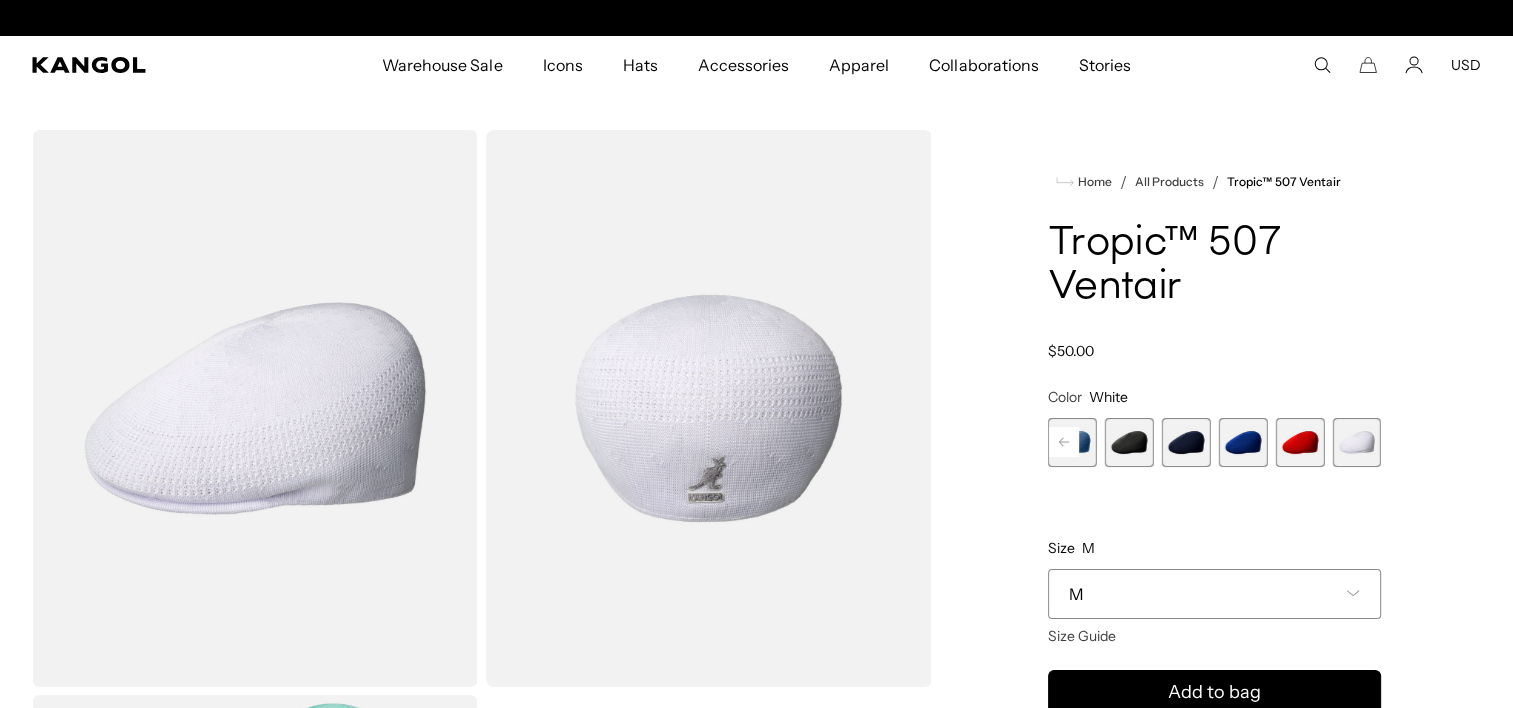 scroll, scrollTop: 0, scrollLeft: 0, axis: both 